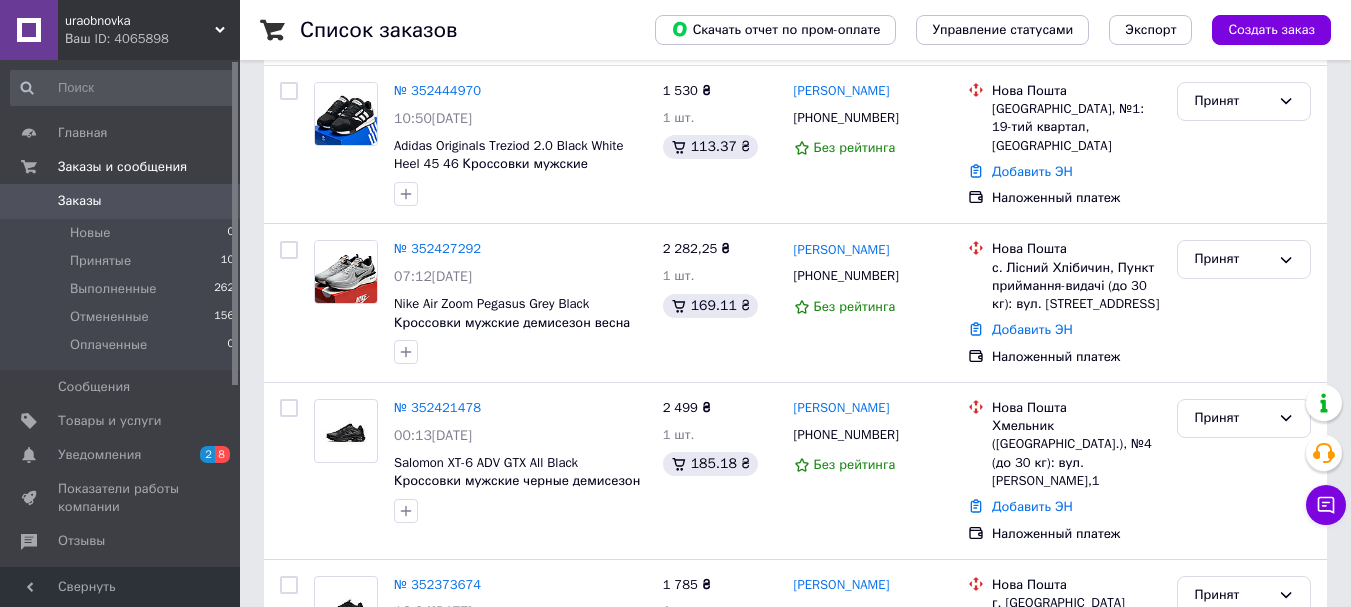 scroll, scrollTop: 314, scrollLeft: 0, axis: vertical 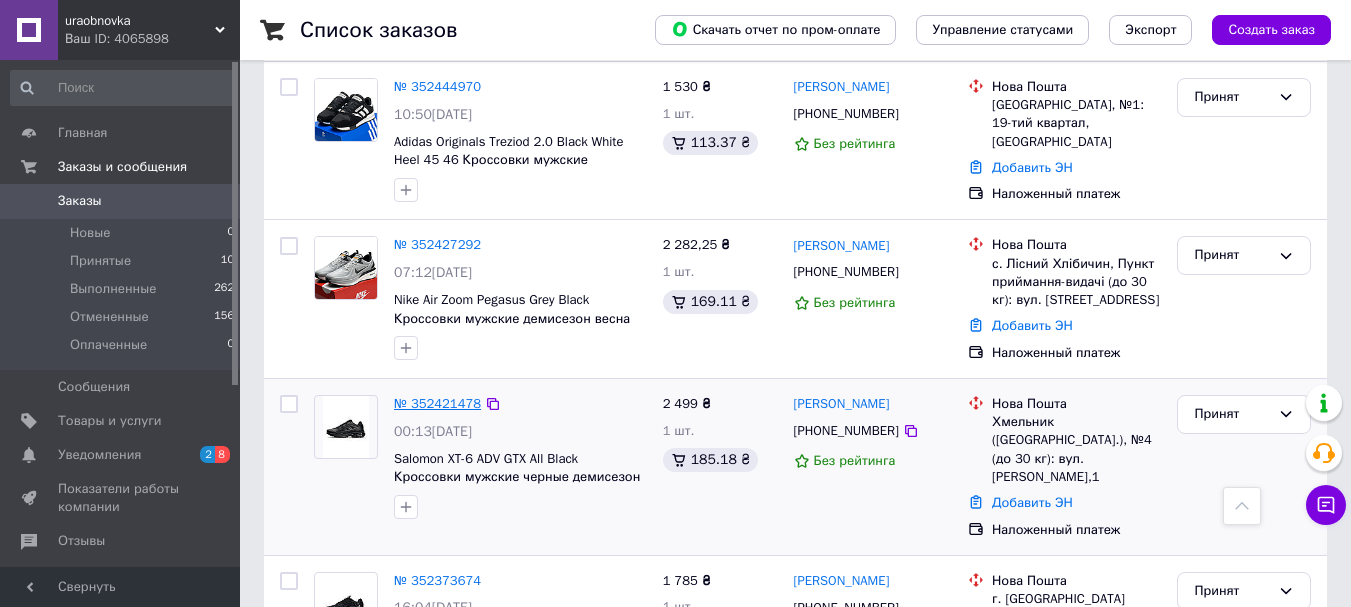 click on "№ 352421478" at bounding box center (437, 403) 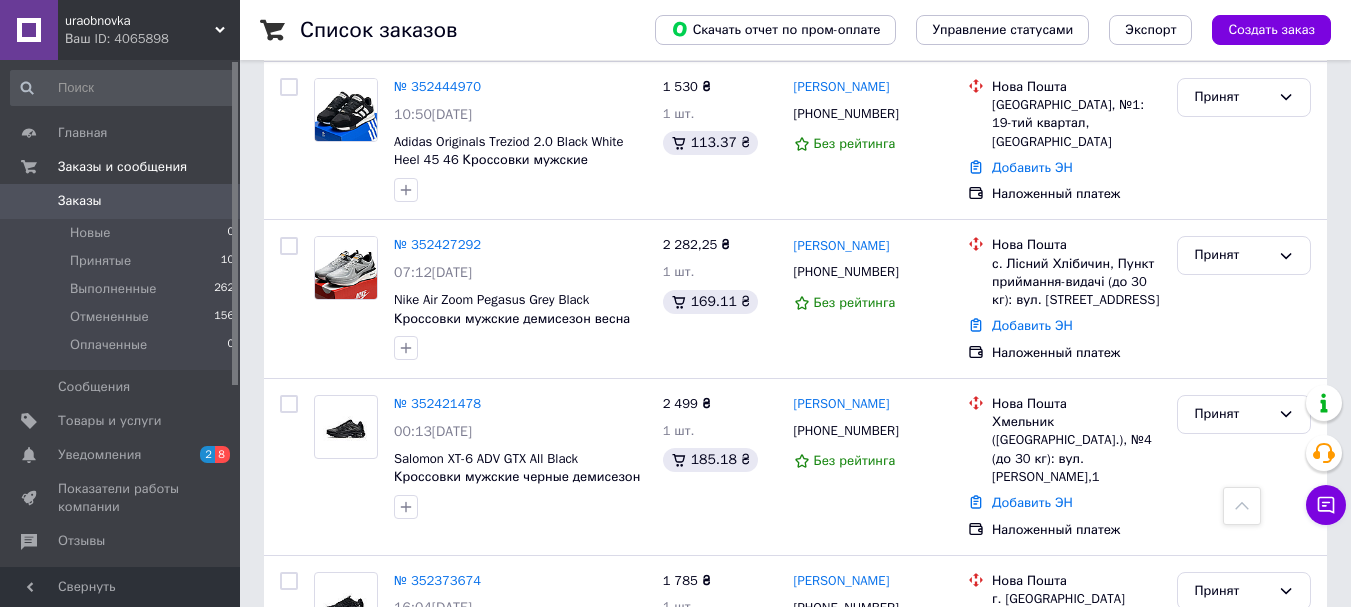 click on "uraobnovka Ваш ID: 4065898 Сайт uraobnovka Кабинет покупателя Проверить состояние системы Страница на портале Справка Выйти Главная Заказы и сообщения Заказы 0 Новые 0 Принятые 10 Выполненные 262 Отмененные 156 Оплаченные 0 Сообщения 0 Товары и услуги Уведомления 2 8 Показатели работы компании Отзывы Покупатели Каталог ProSale Аналитика Управление сайтом Кошелек компании Маркет Настройки [GEOGRAPHIC_DATA] и счета Prom микс 6 000 Свернуть
Список заказов   Скачать отчет по пром-оплате Управление статусами Экспорт Создать заказ ," at bounding box center (675, 1792) 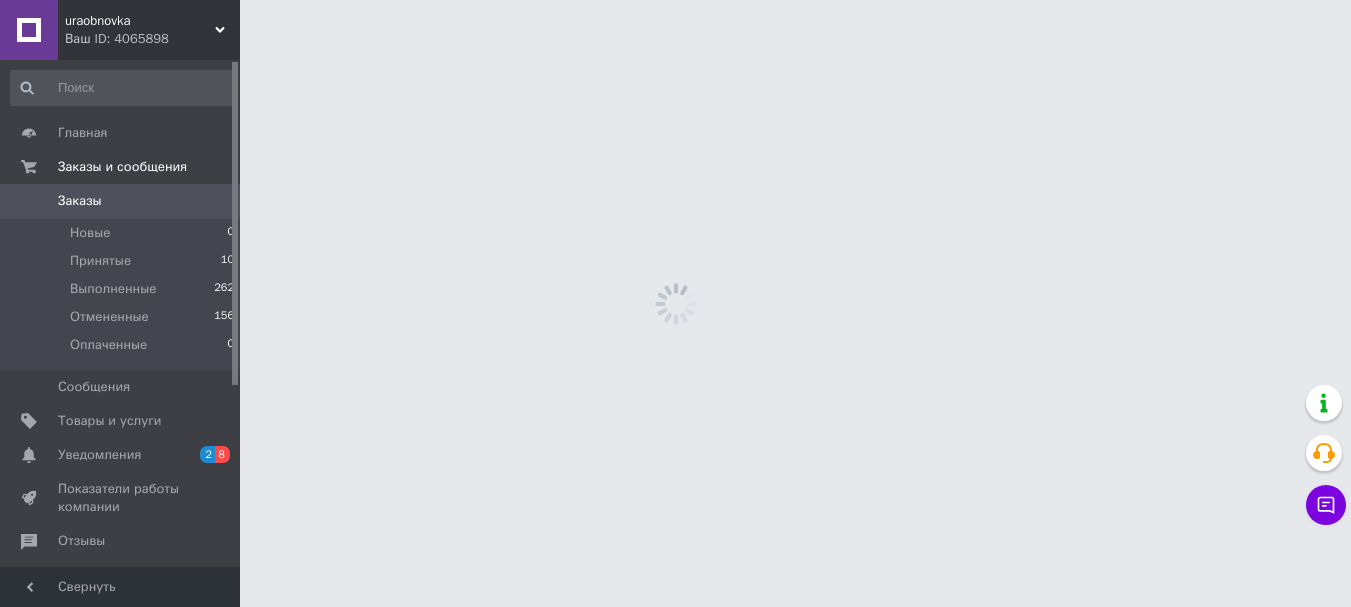 scroll, scrollTop: 0, scrollLeft: 0, axis: both 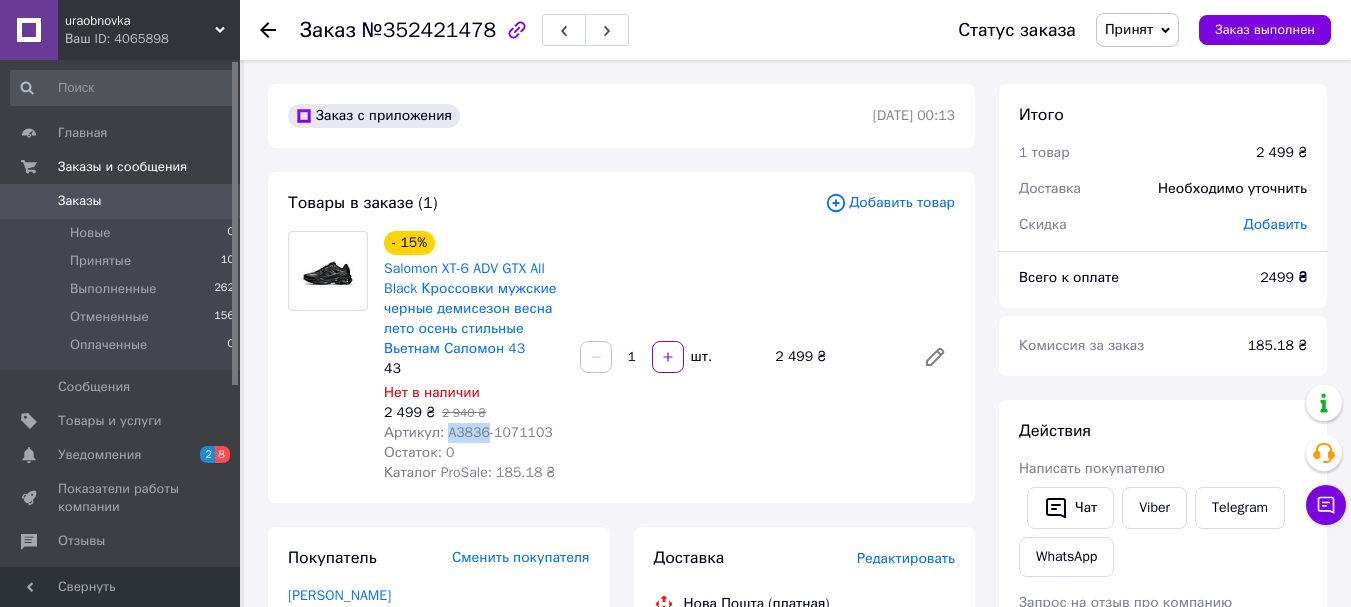 drag, startPoint x: 481, startPoint y: 432, endPoint x: 445, endPoint y: 428, distance: 36.221542 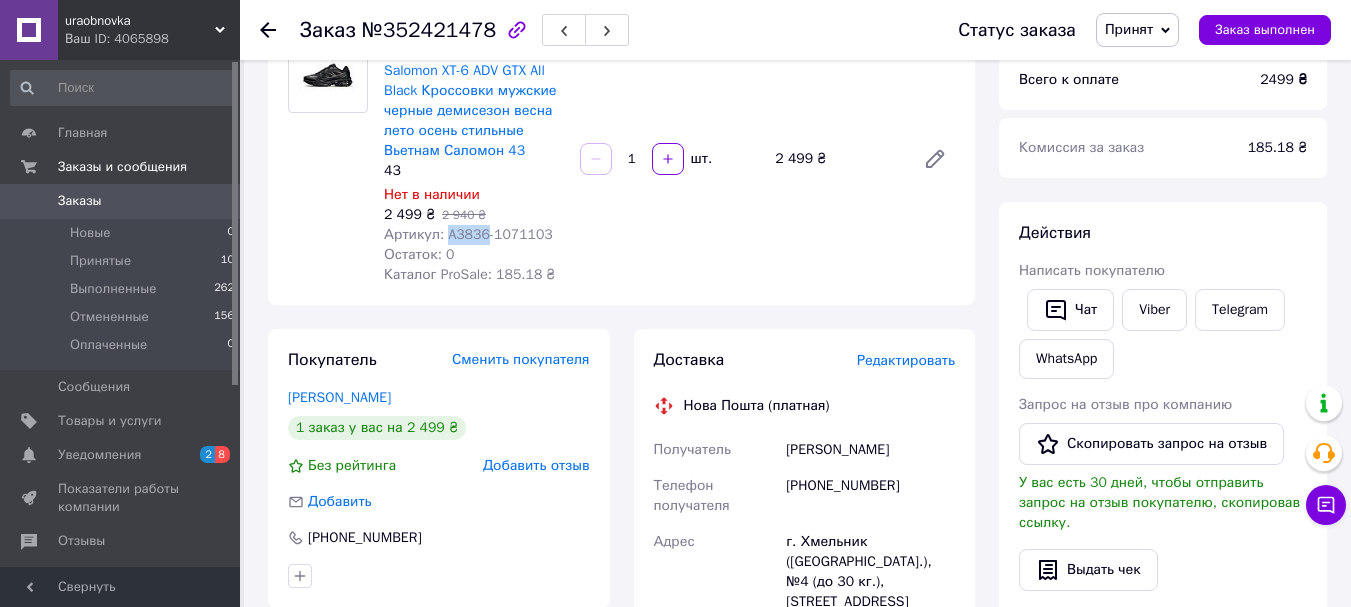 scroll, scrollTop: 200, scrollLeft: 0, axis: vertical 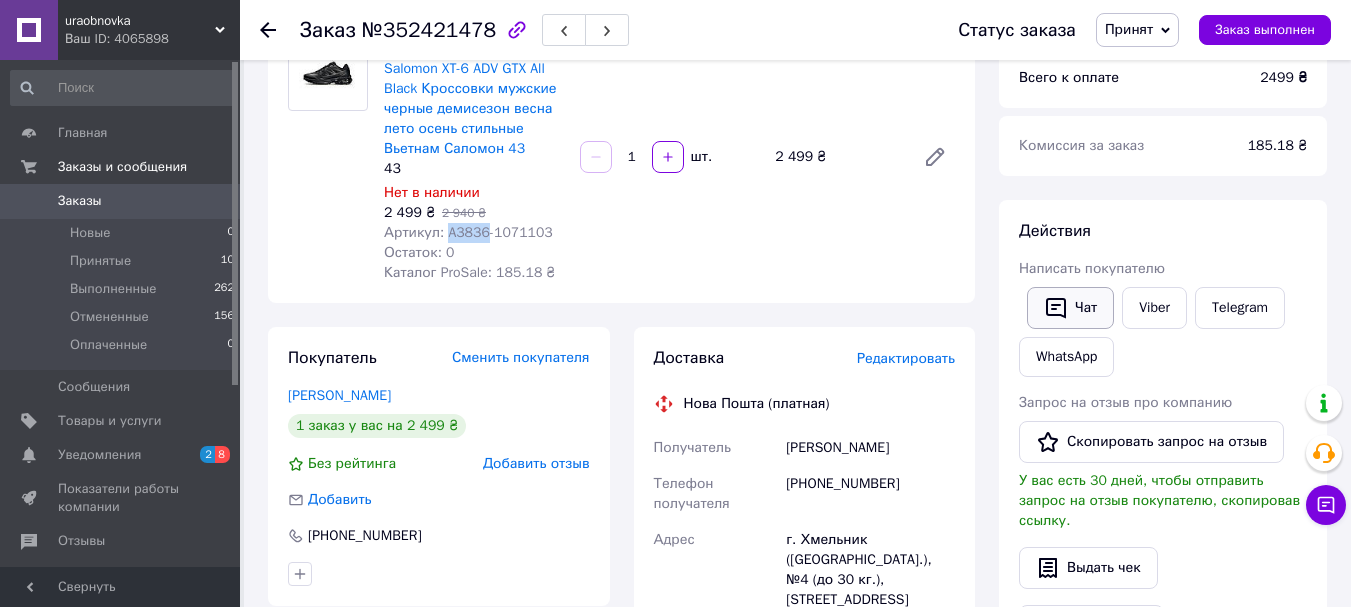 click on "Чат" at bounding box center (1070, 308) 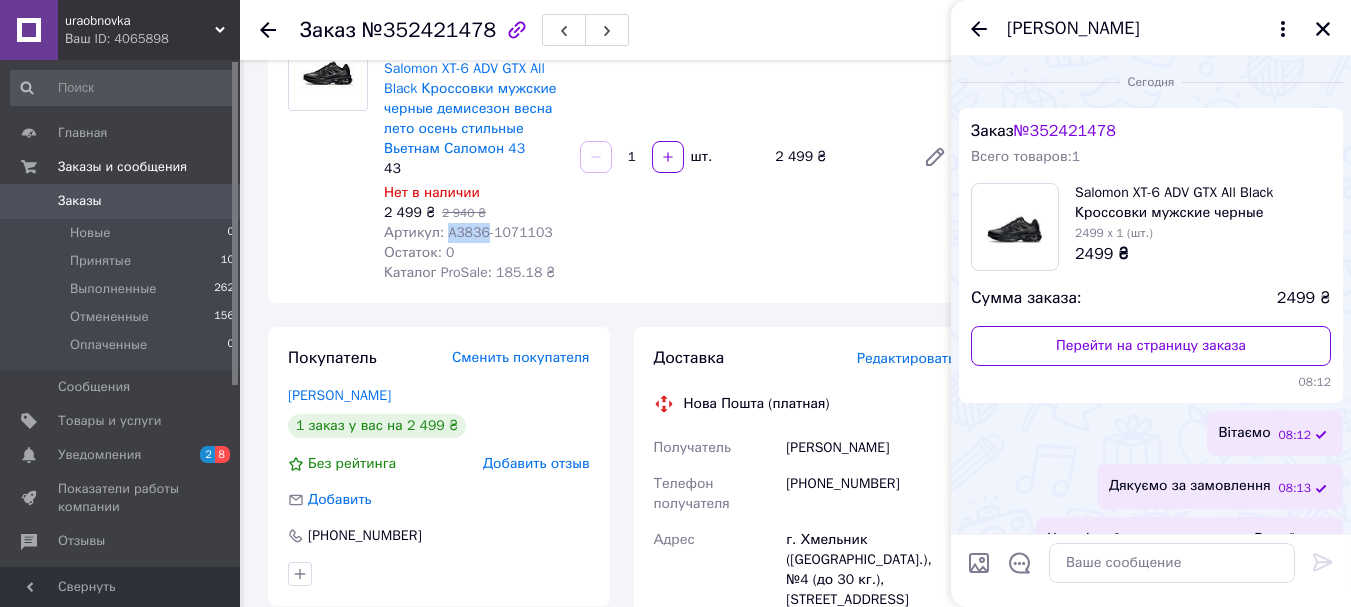scroll, scrollTop: 76, scrollLeft: 0, axis: vertical 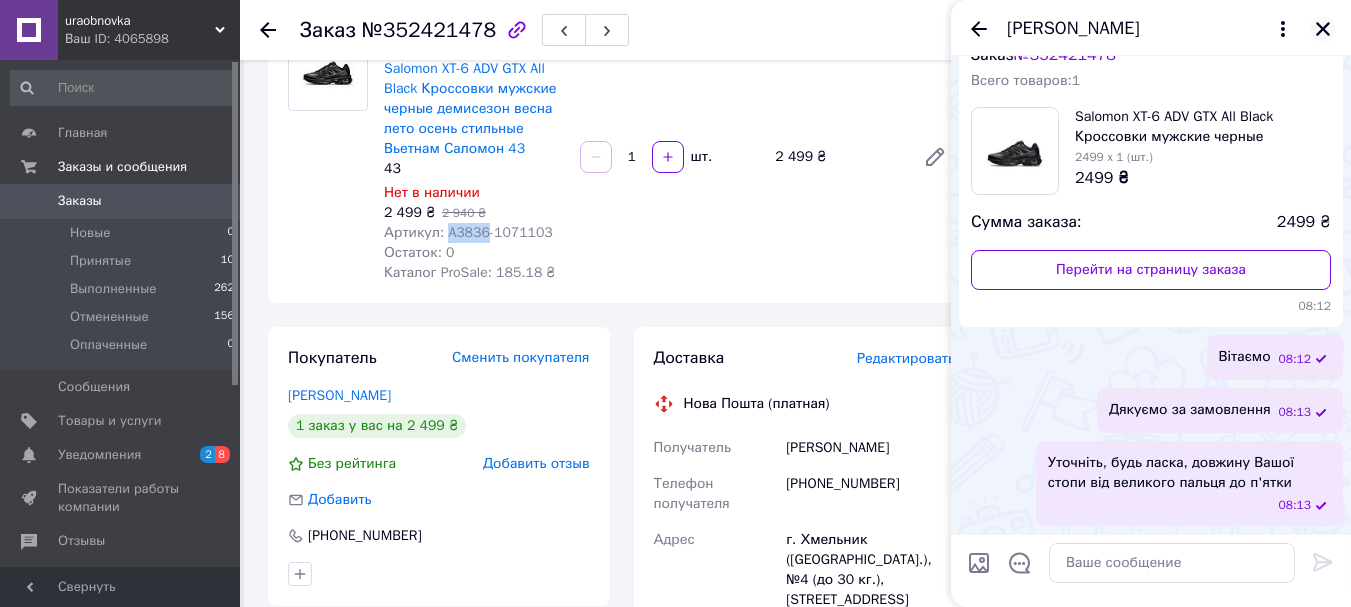 click 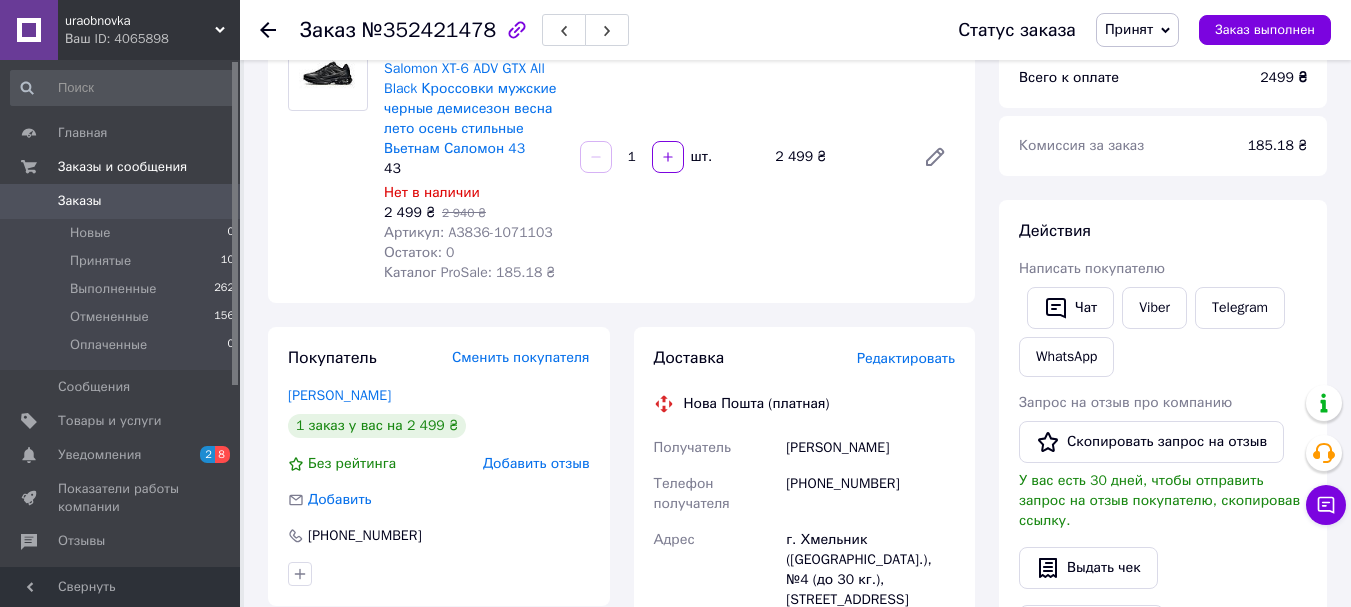 click 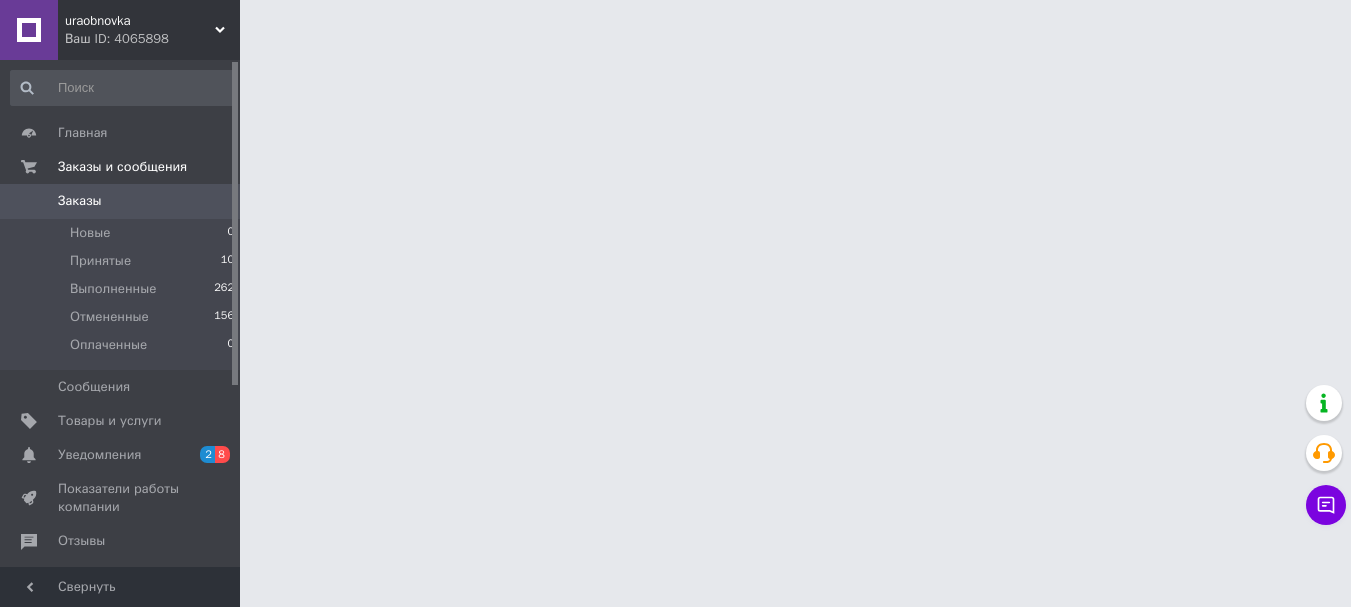 scroll, scrollTop: 0, scrollLeft: 0, axis: both 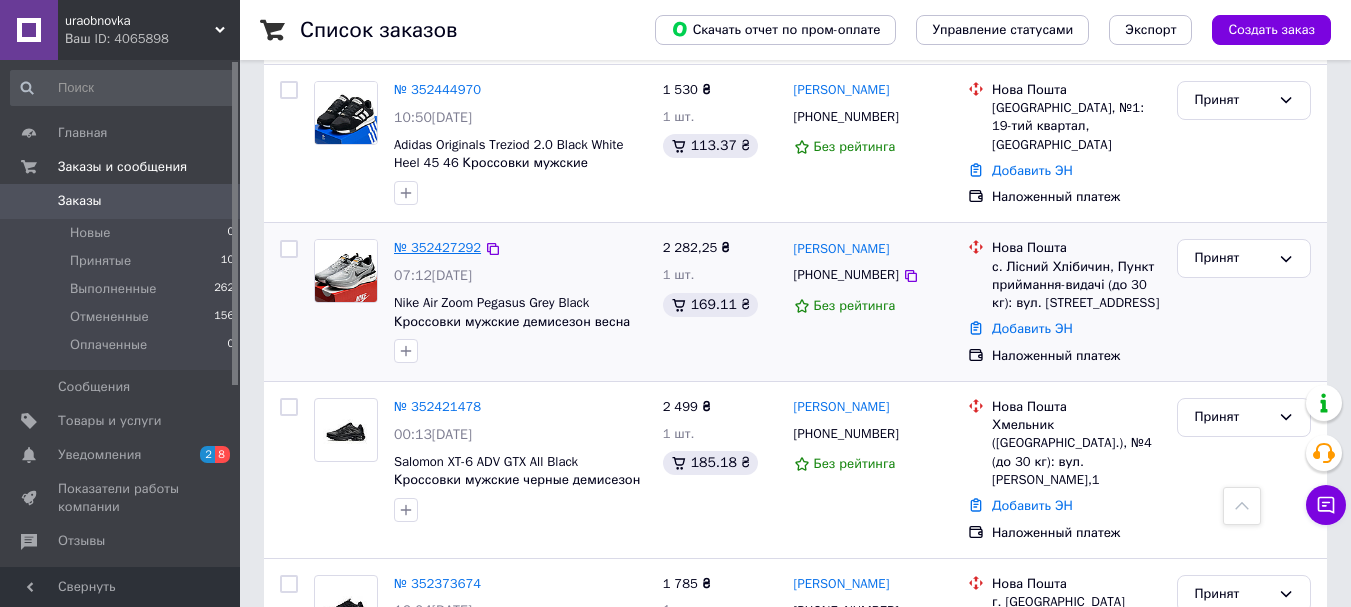 click on "№ 352427292" at bounding box center (437, 247) 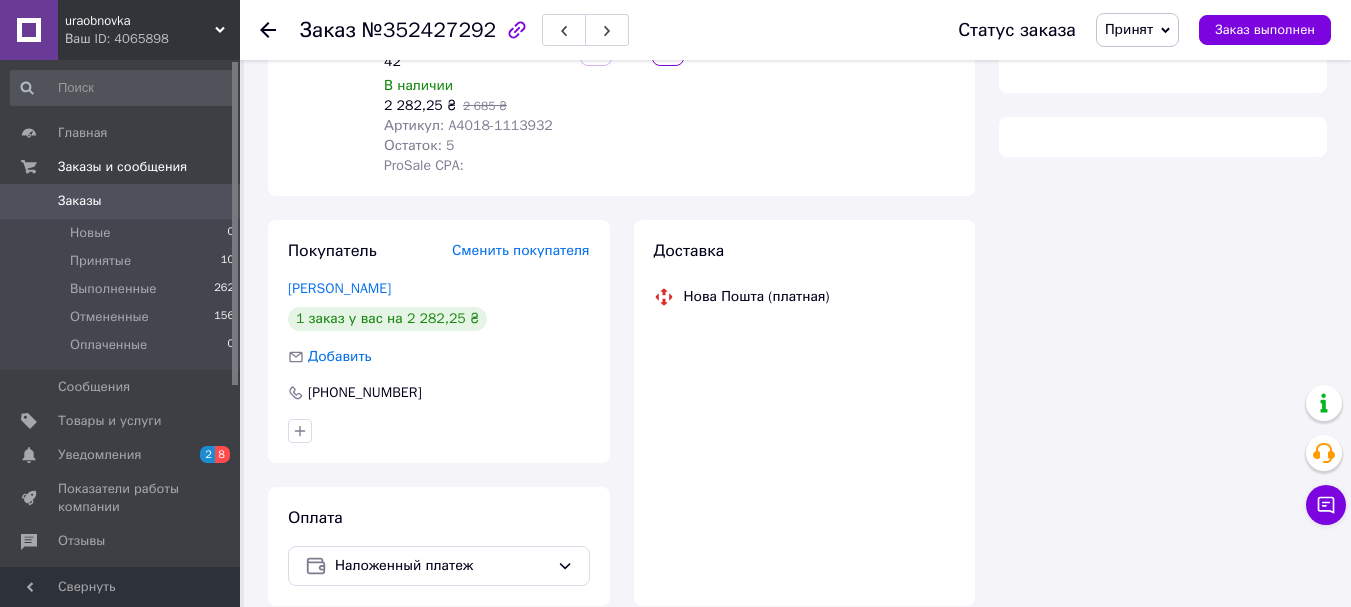 scroll, scrollTop: 311, scrollLeft: 0, axis: vertical 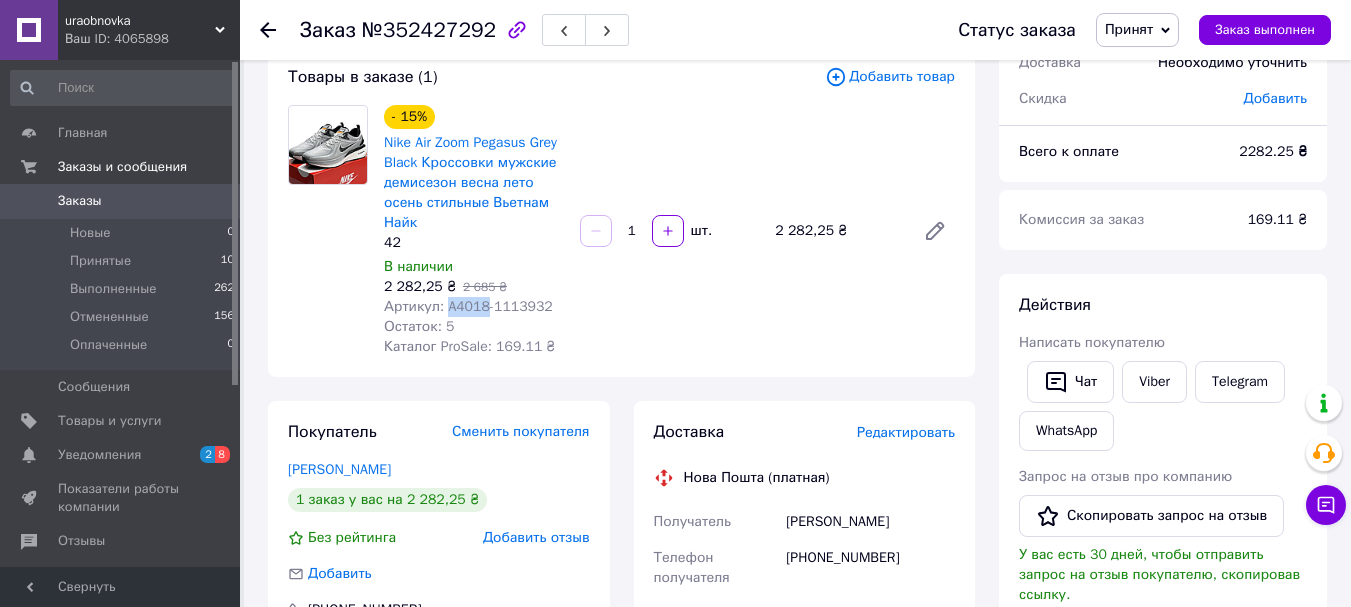 drag, startPoint x: 483, startPoint y: 307, endPoint x: 443, endPoint y: 304, distance: 40.112343 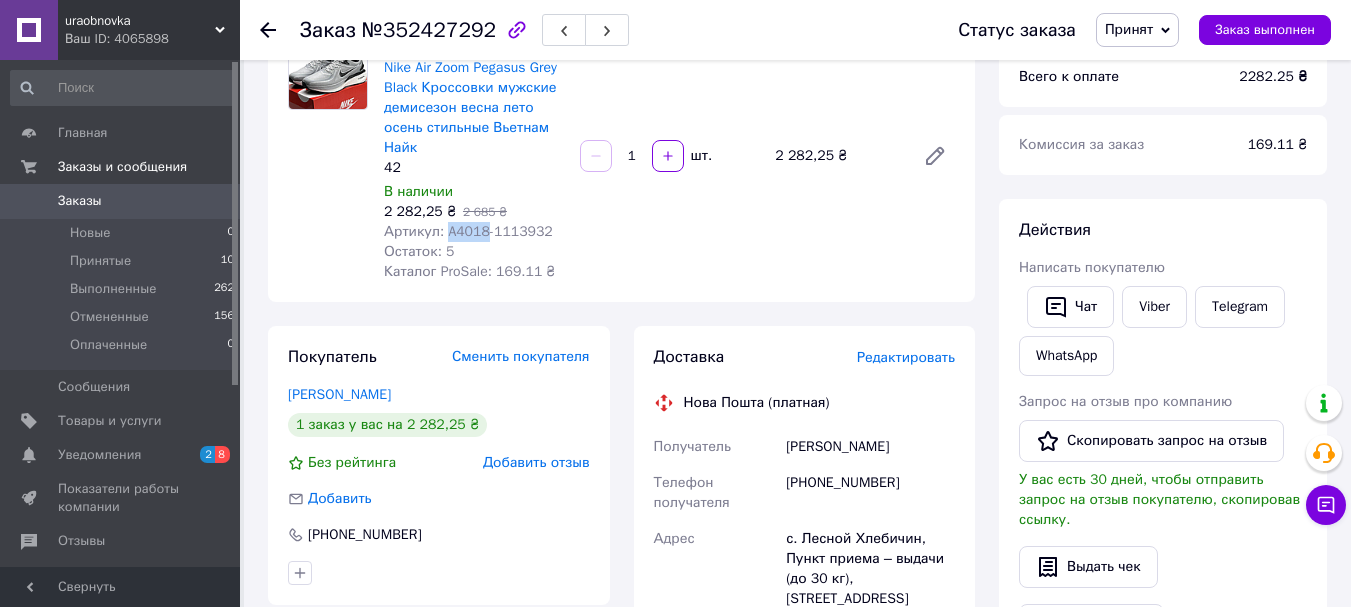 scroll, scrollTop: 206, scrollLeft: 0, axis: vertical 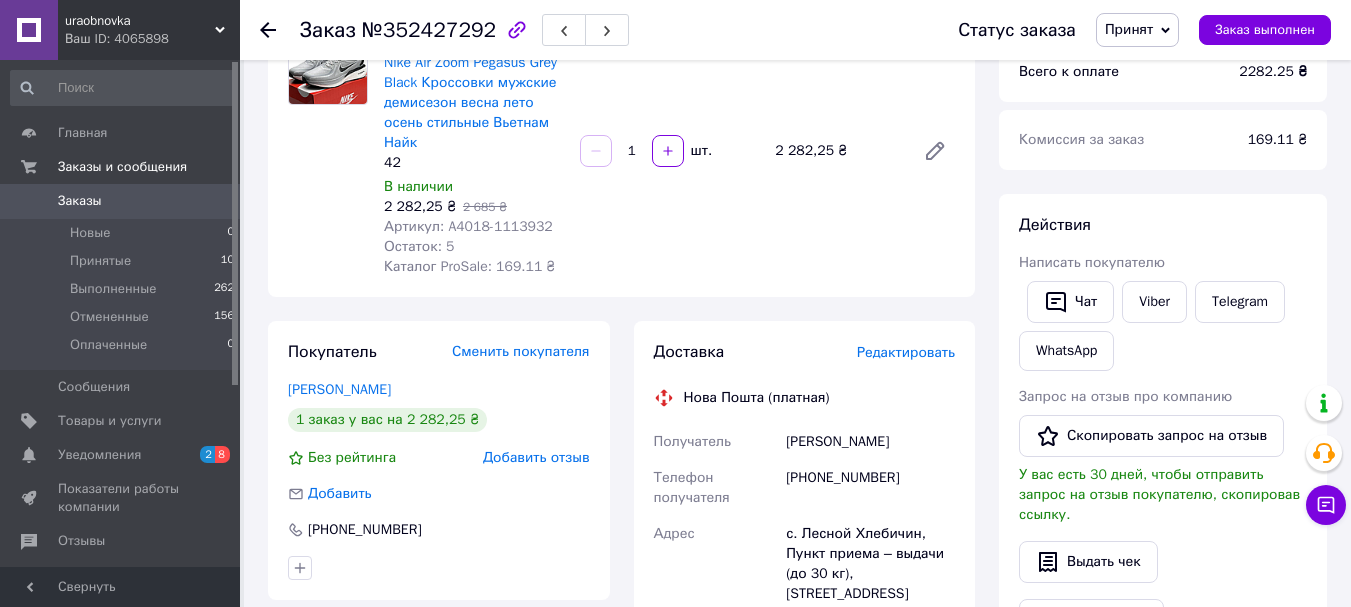 click 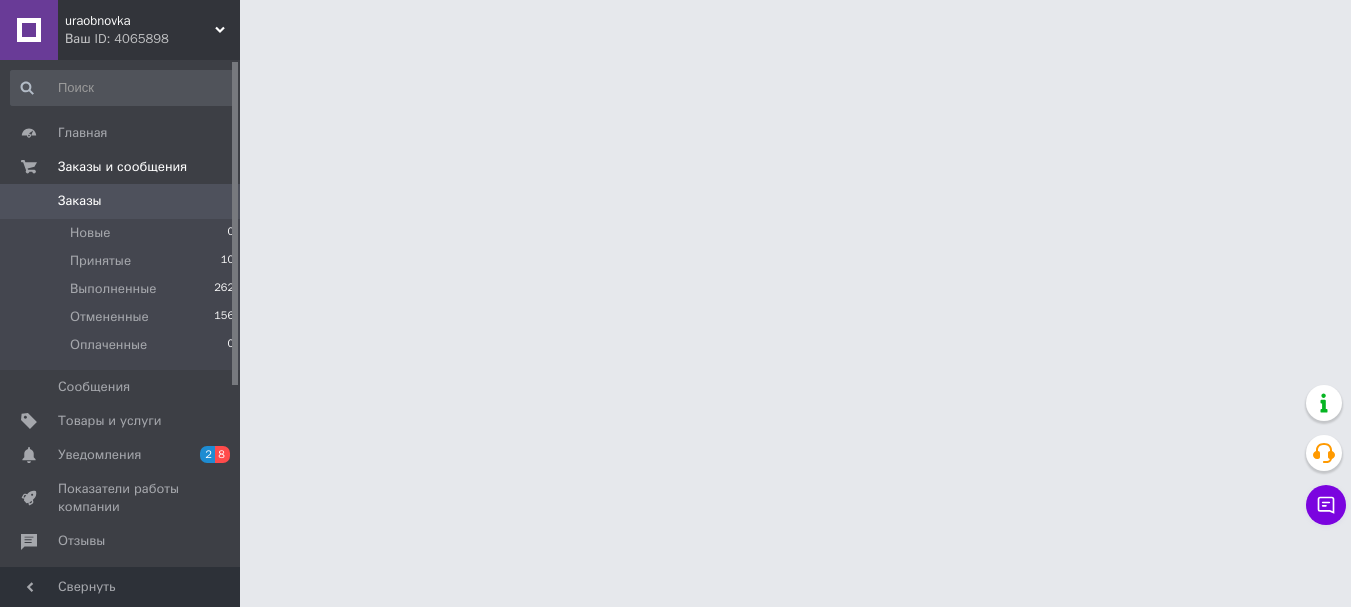 scroll, scrollTop: 0, scrollLeft: 0, axis: both 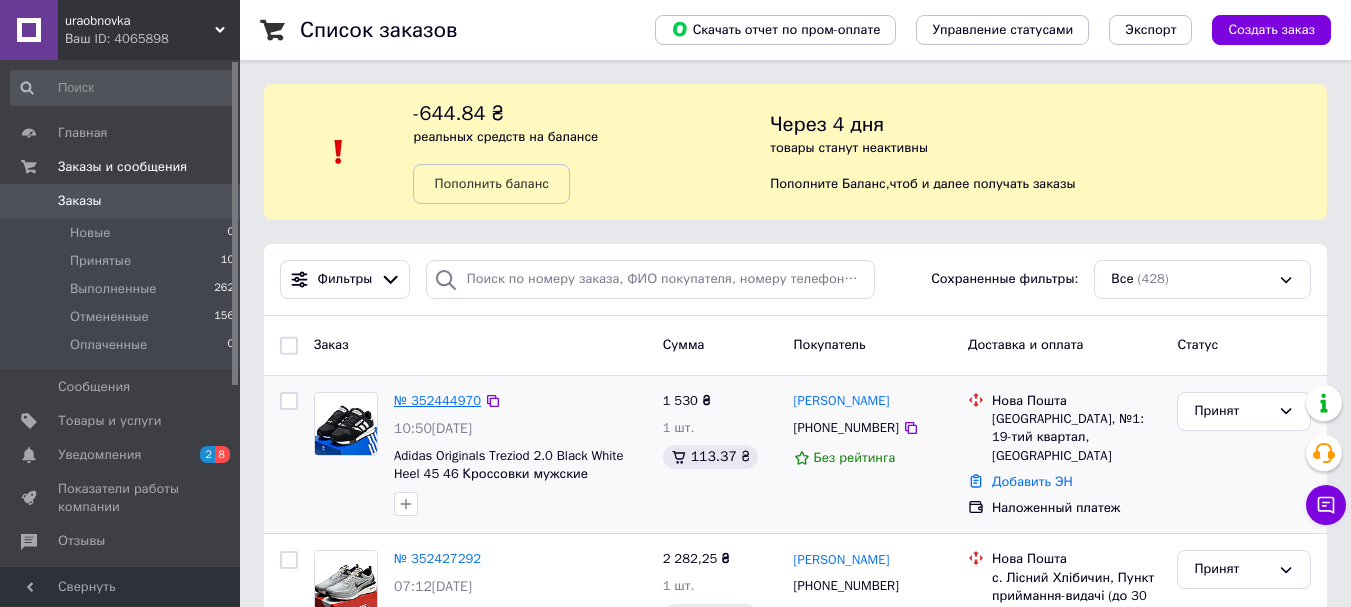 click on "№ 352444970" at bounding box center [437, 400] 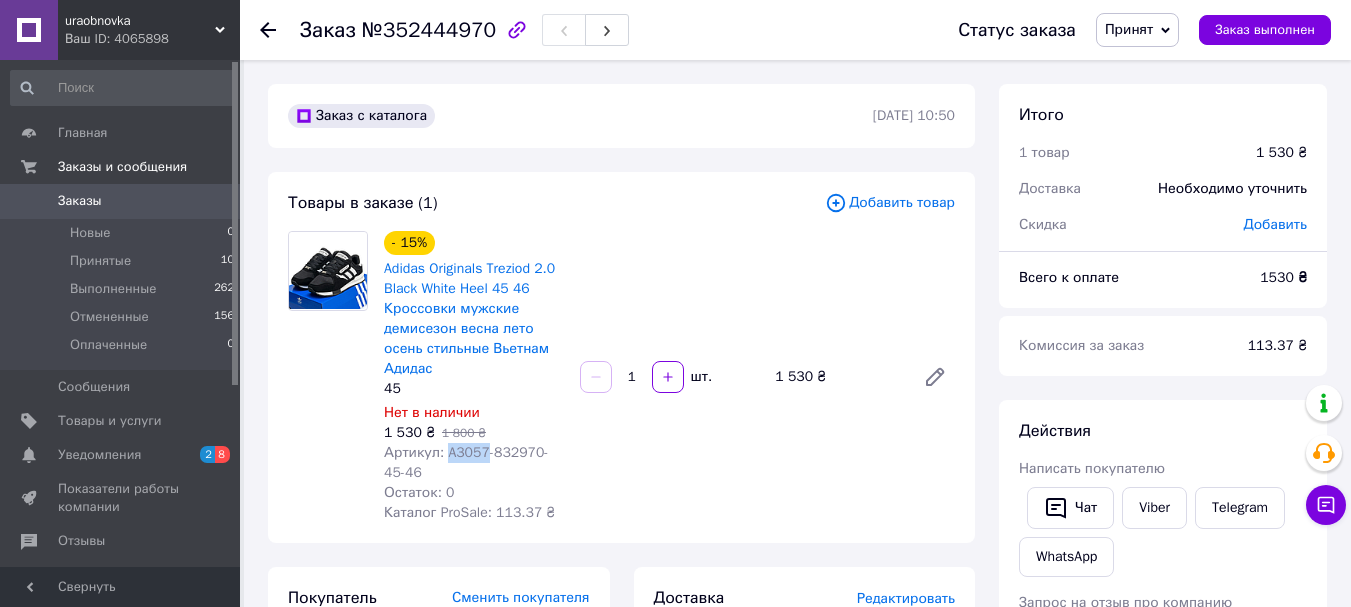 drag, startPoint x: 483, startPoint y: 453, endPoint x: 446, endPoint y: 448, distance: 37.336308 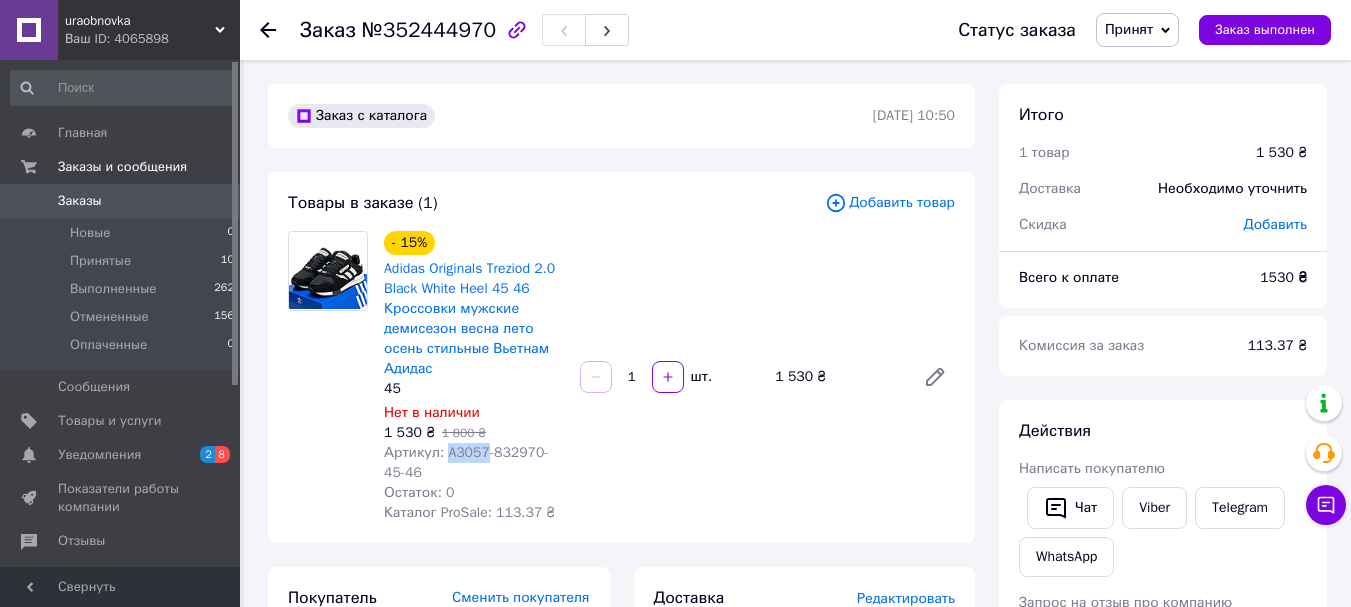 copy on "A3057" 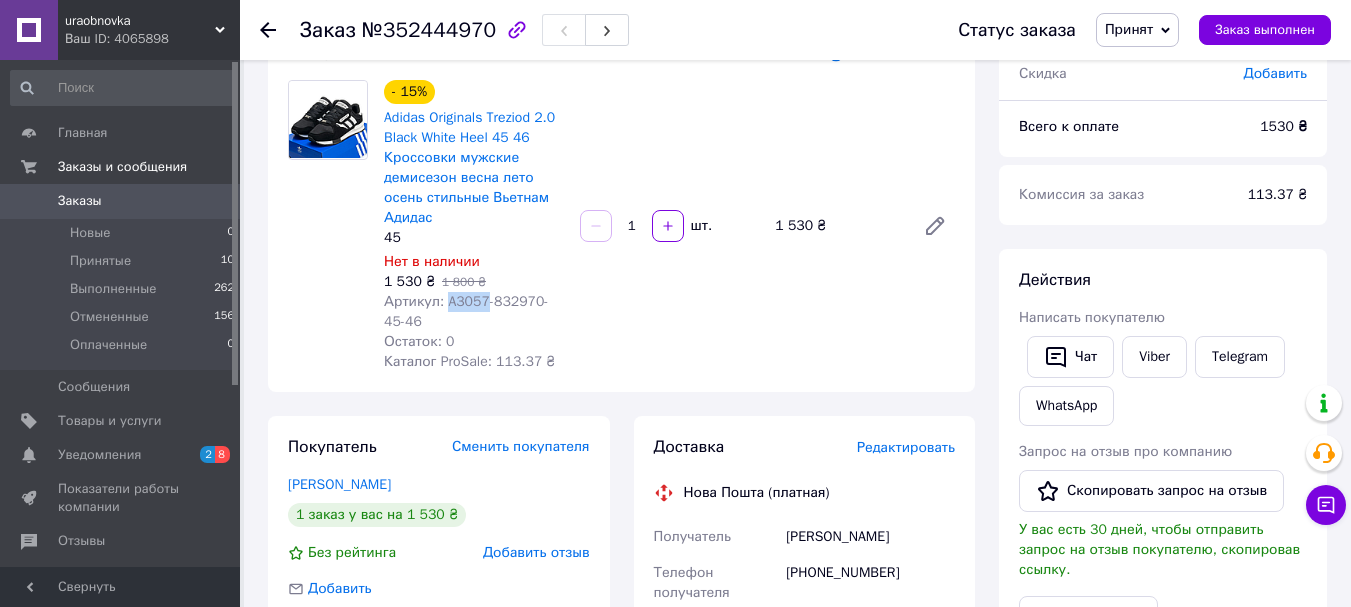 scroll, scrollTop: 40, scrollLeft: 0, axis: vertical 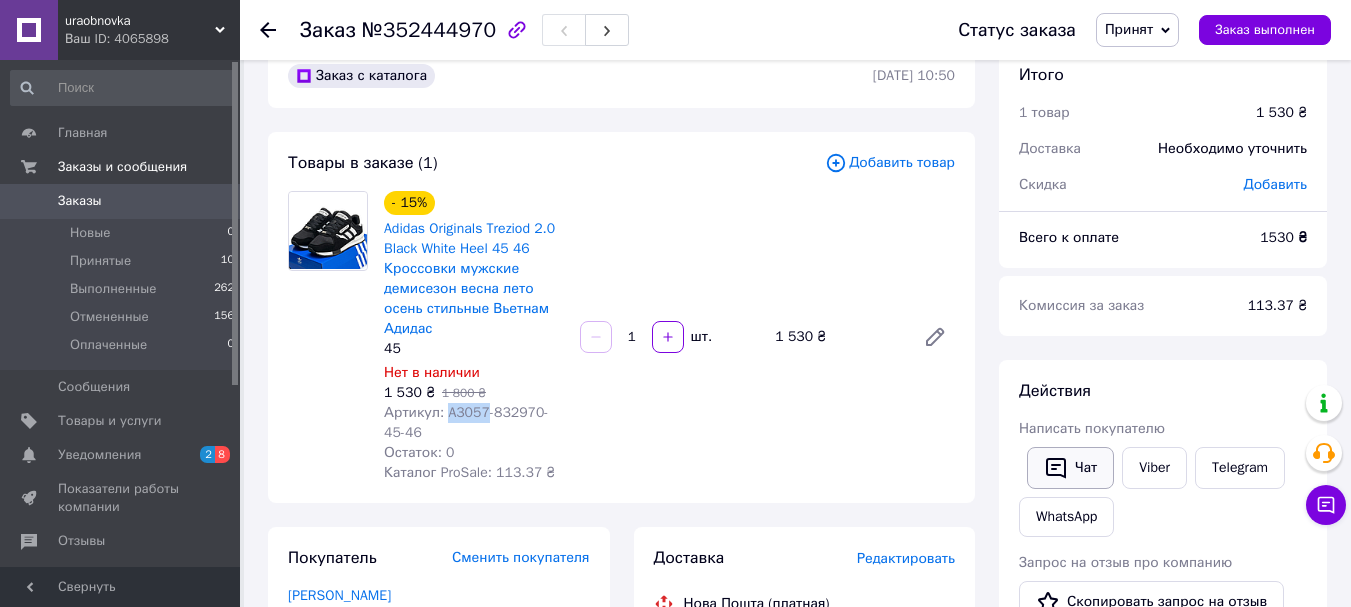 click on "Чат" at bounding box center [1070, 468] 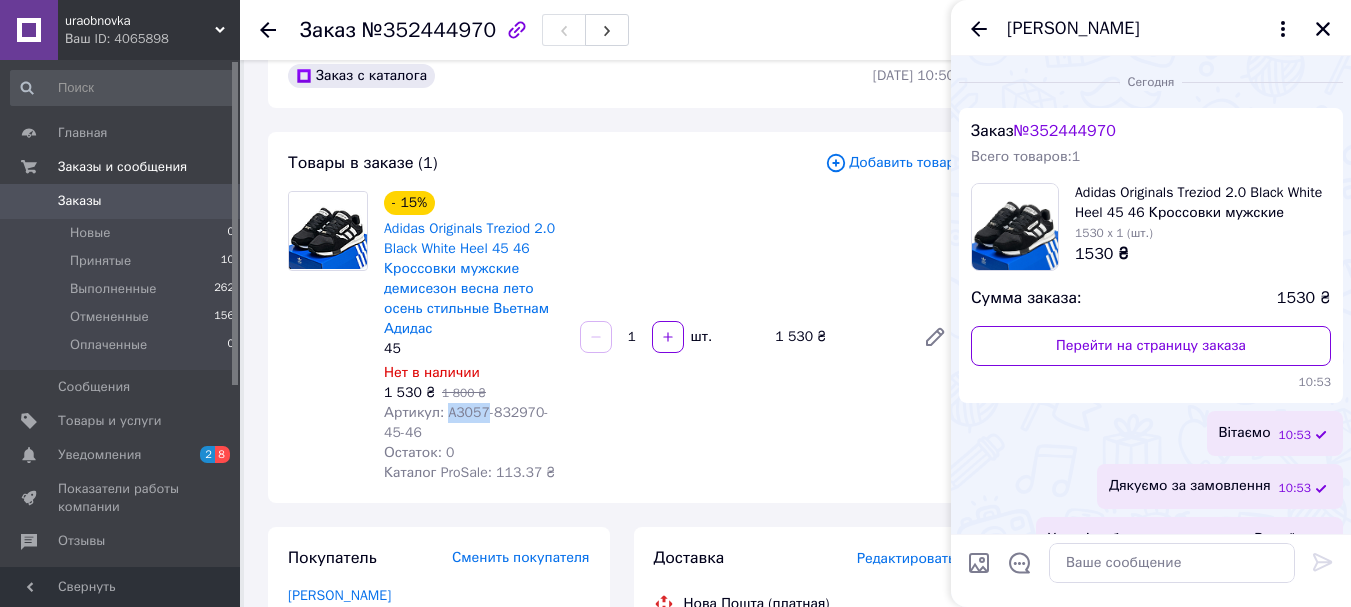 scroll, scrollTop: 76, scrollLeft: 0, axis: vertical 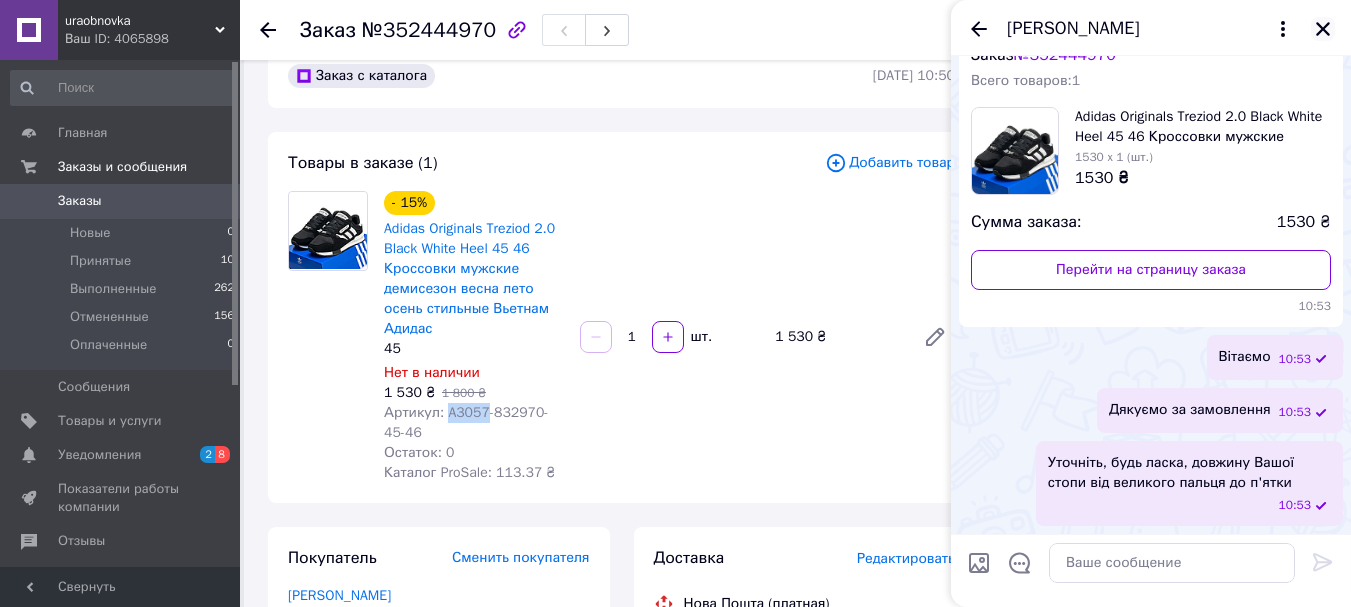 click 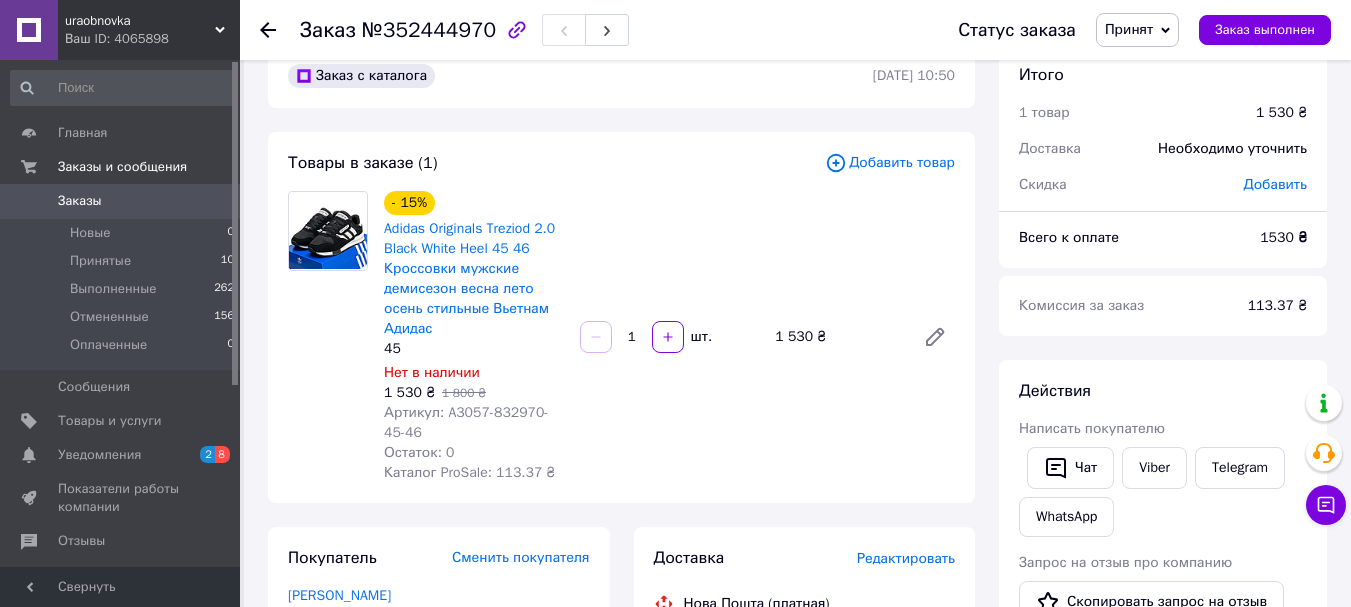 click 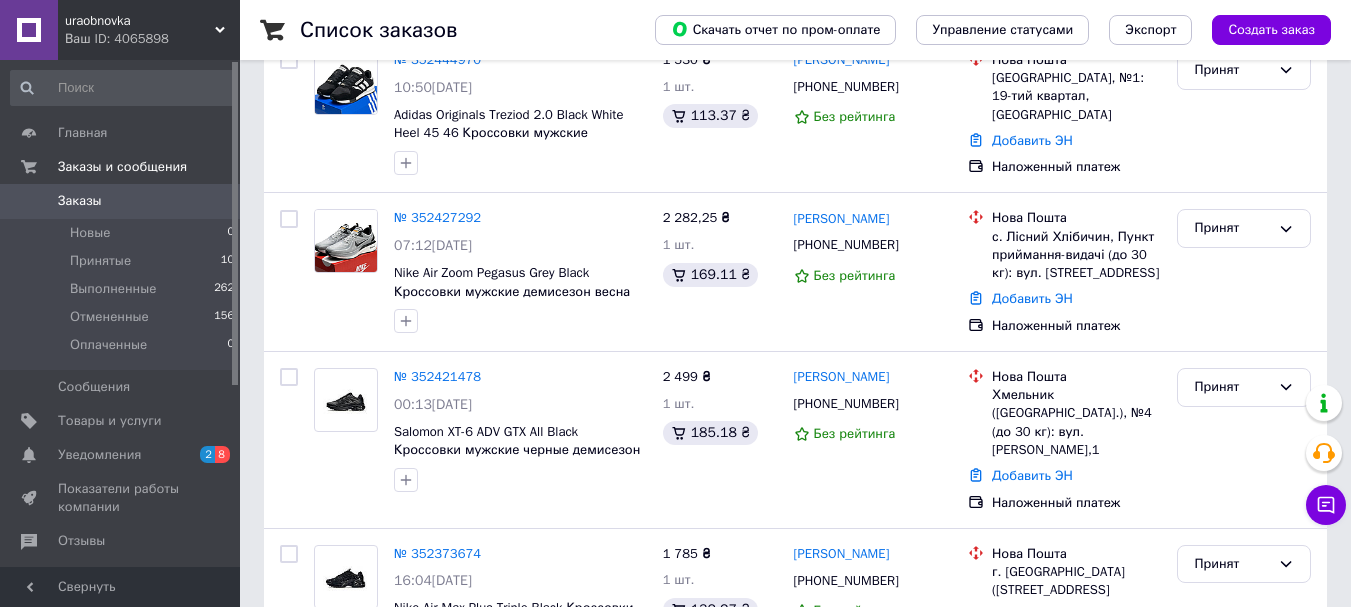 scroll, scrollTop: 360, scrollLeft: 0, axis: vertical 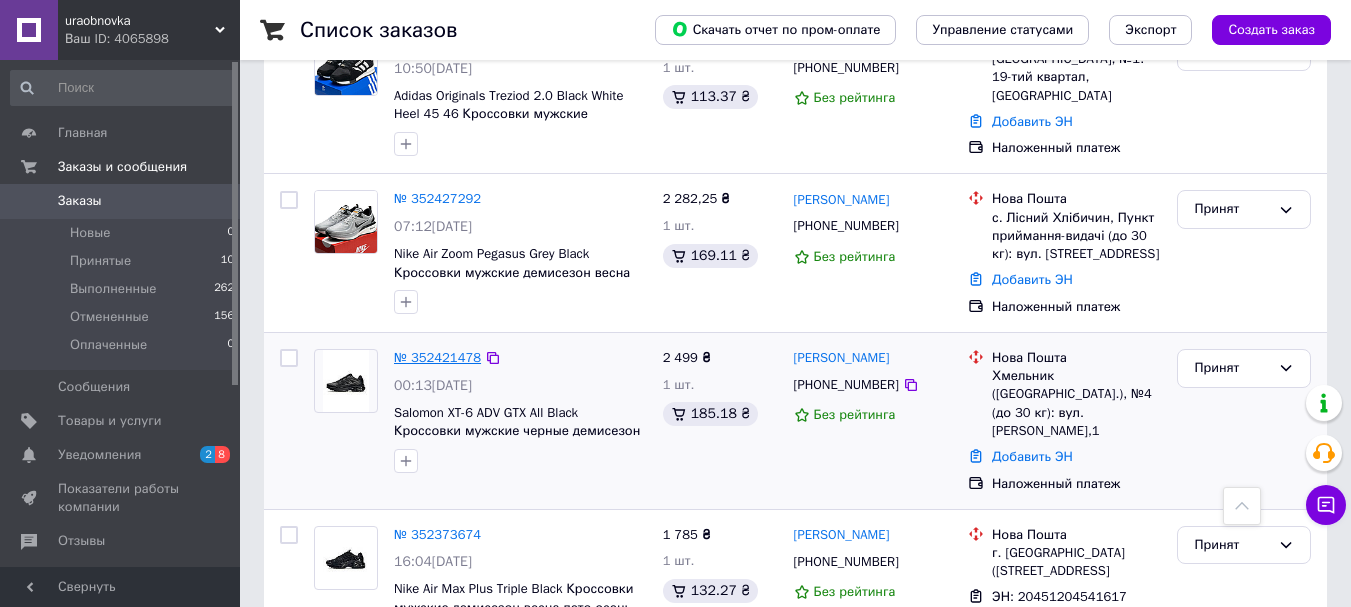 click on "№ 352421478" at bounding box center [437, 357] 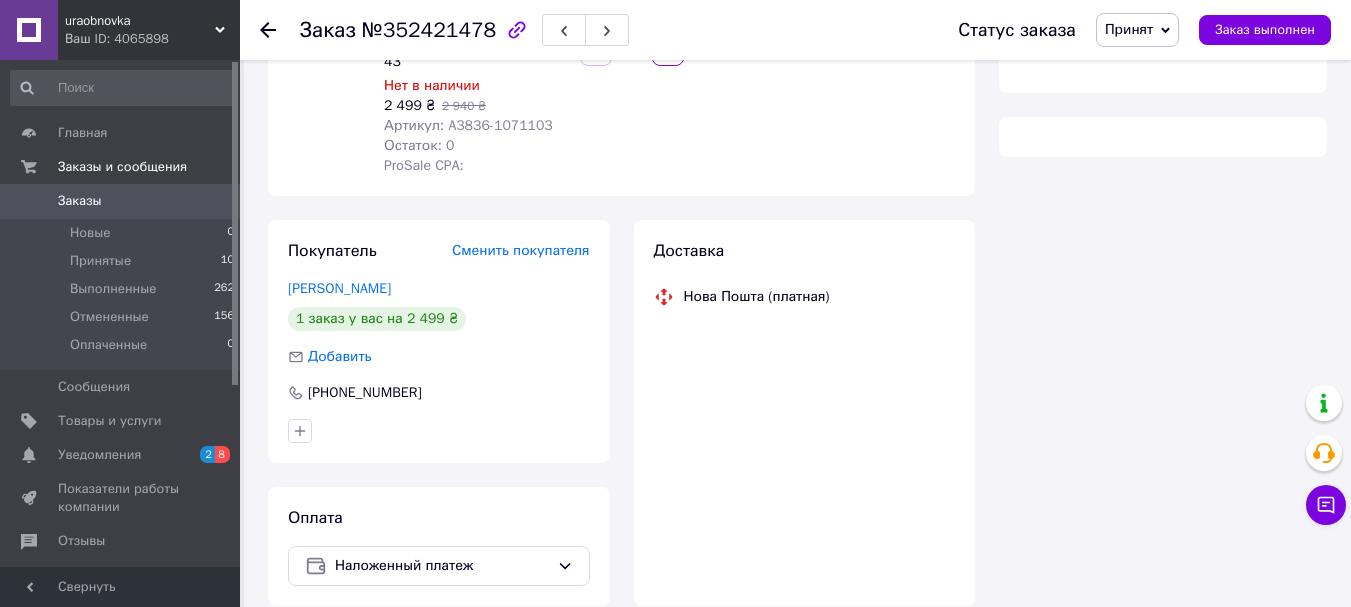 scroll, scrollTop: 360, scrollLeft: 0, axis: vertical 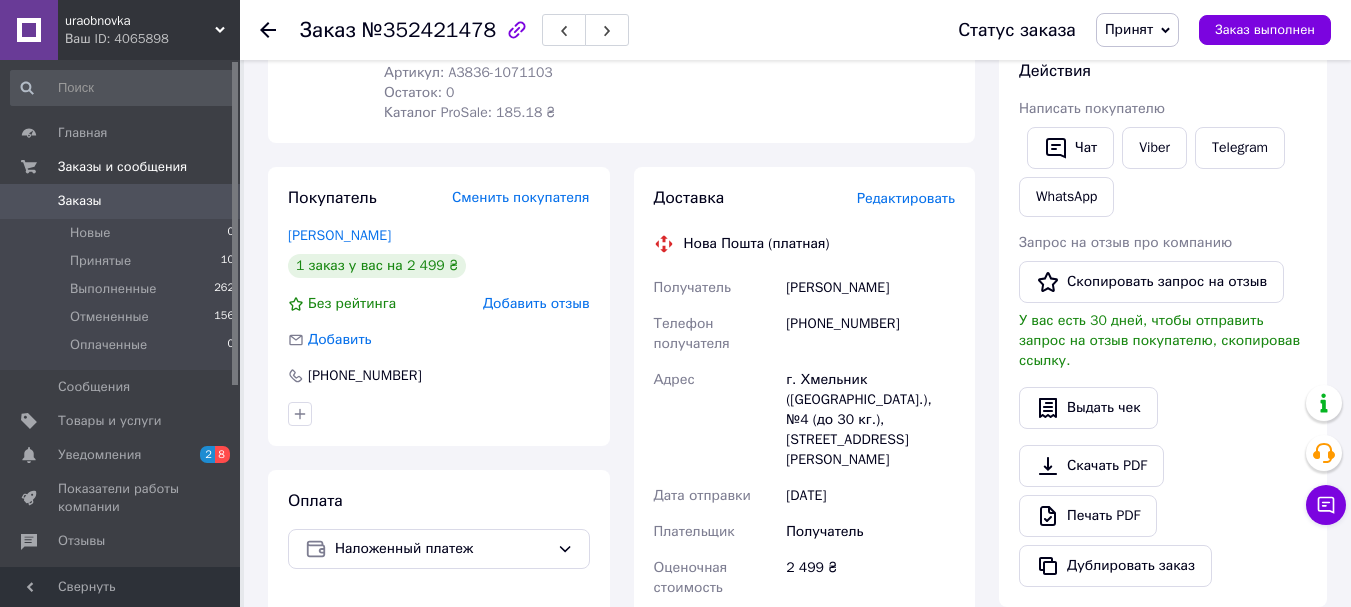click on "[PHONE_NUMBER]" at bounding box center [870, 334] 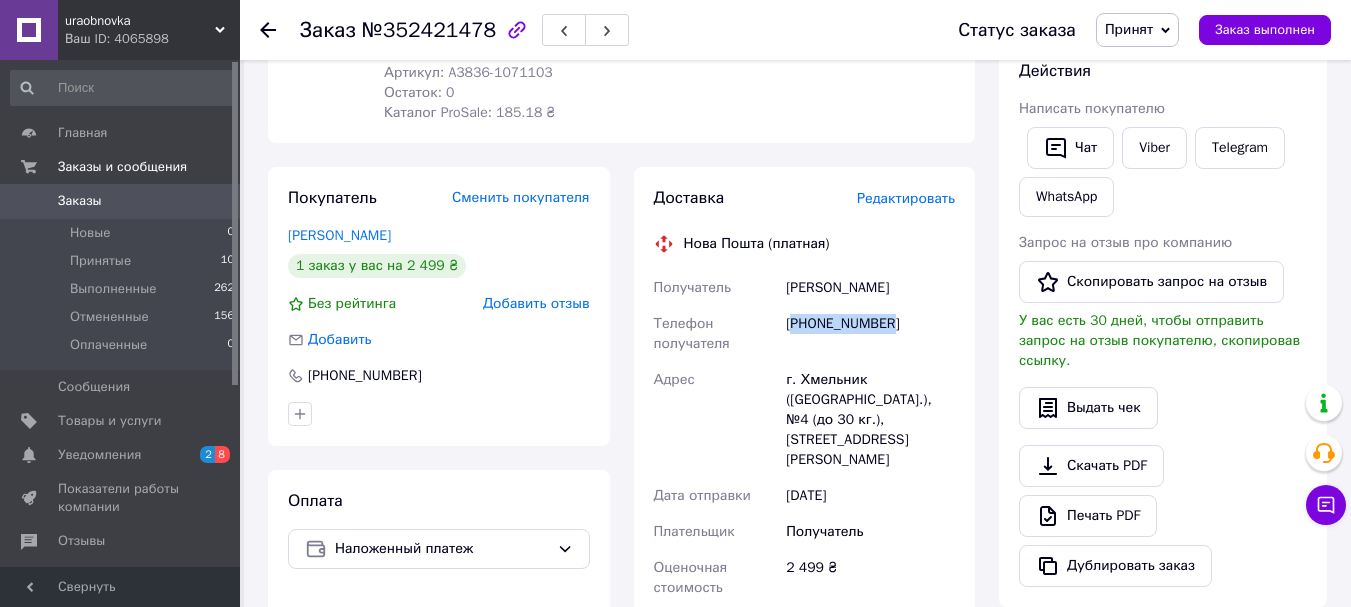 click on "[PHONE_NUMBER]" at bounding box center (870, 334) 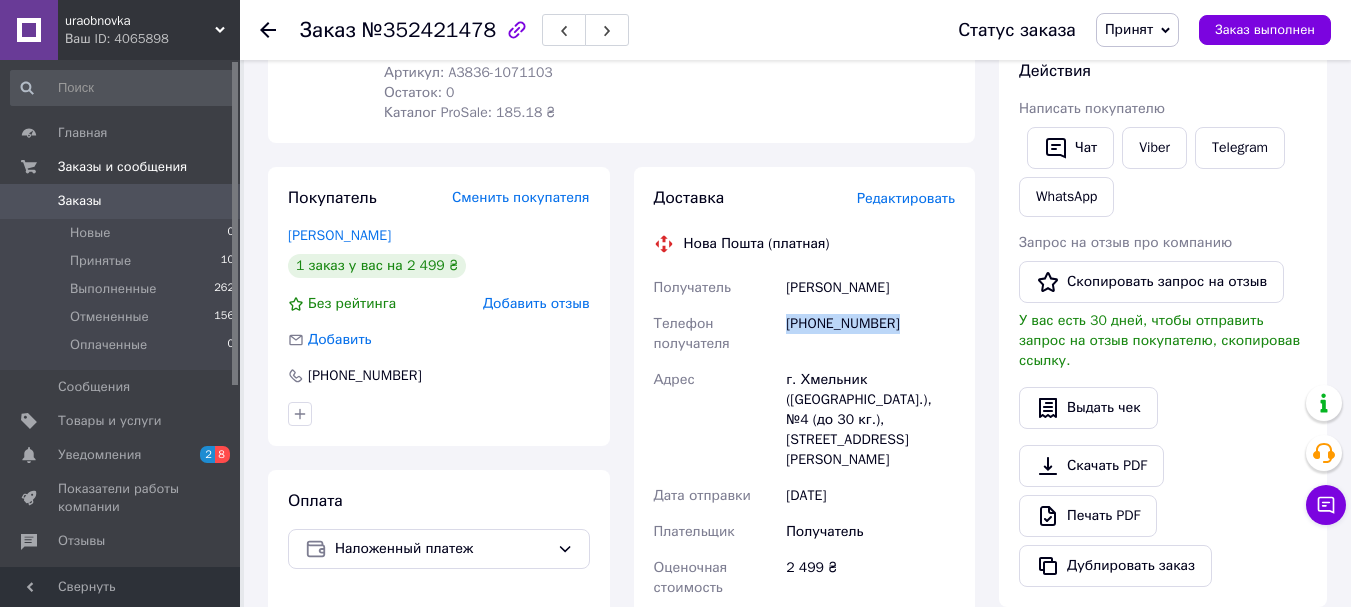 copy on "[PHONE_NUMBER]" 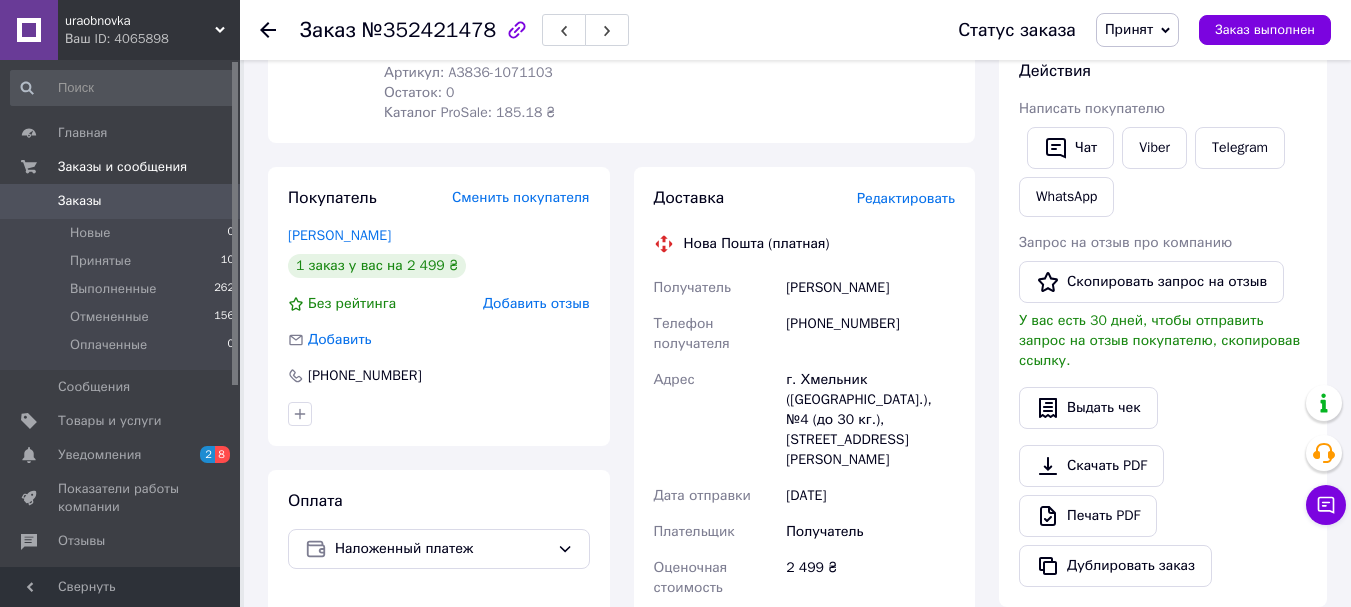 click 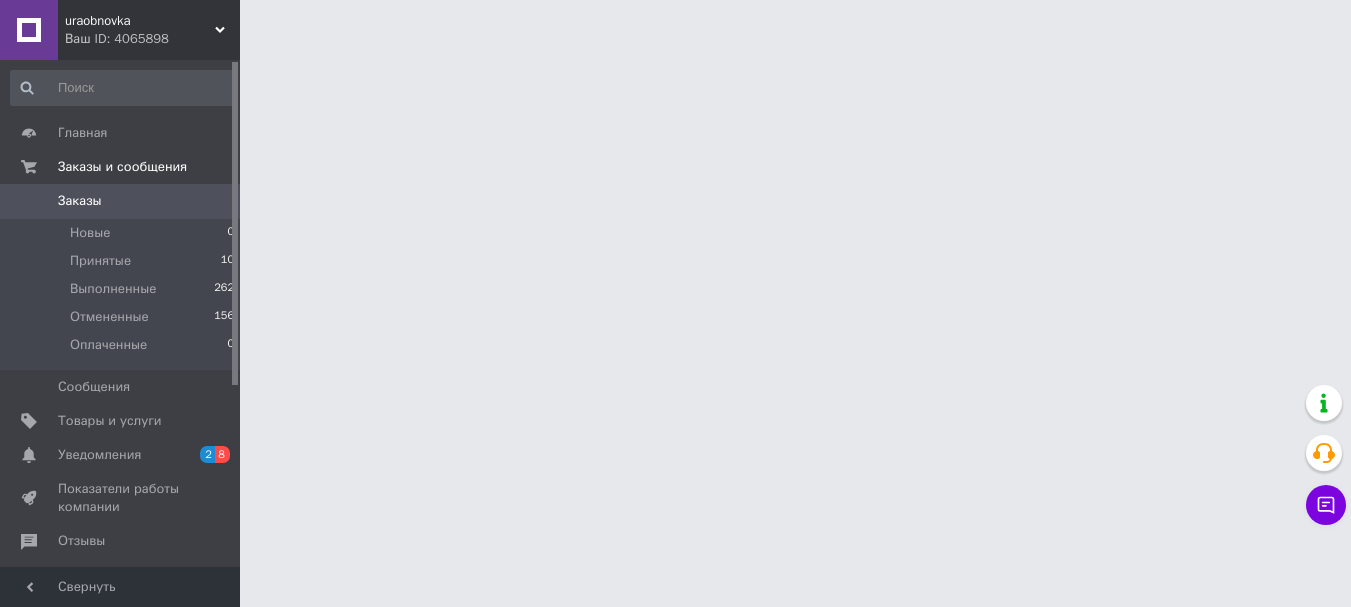 scroll, scrollTop: 0, scrollLeft: 0, axis: both 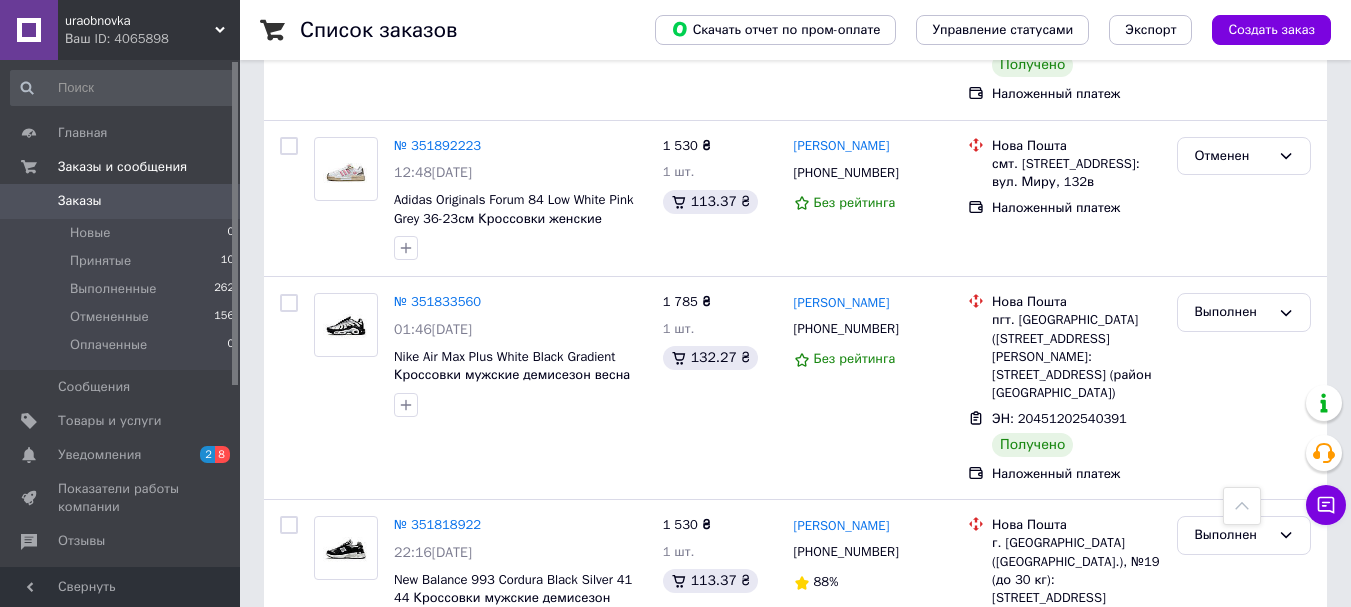 click on "2" at bounding box center (327, 749) 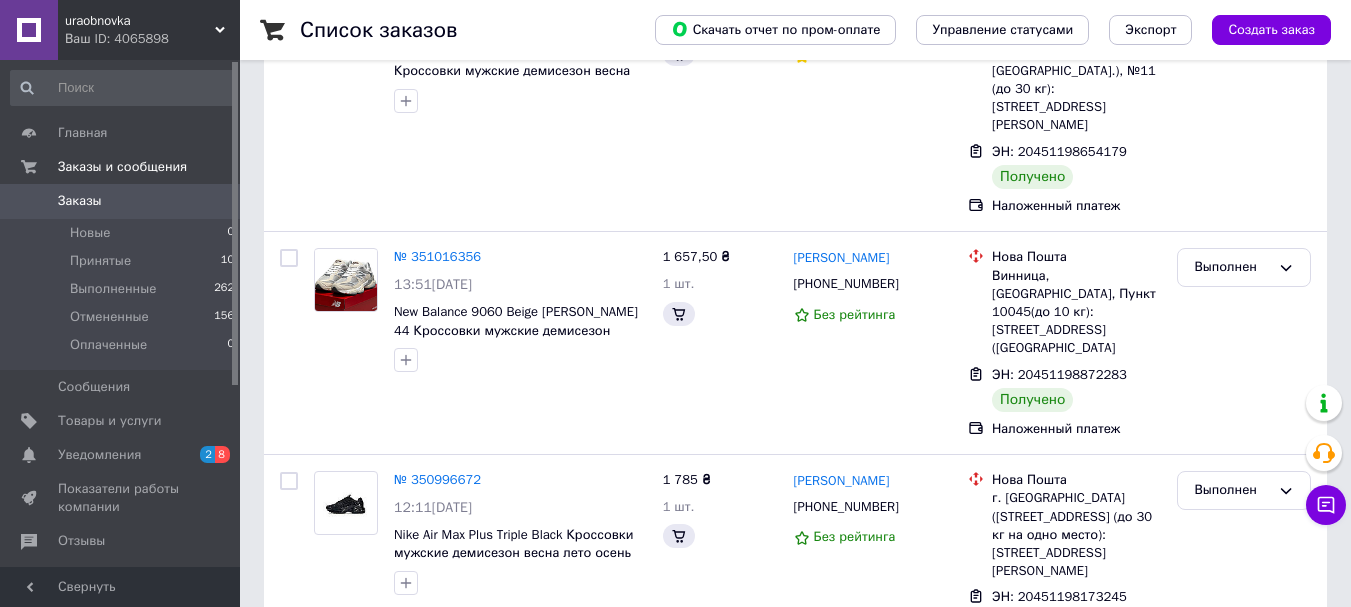 scroll, scrollTop: 0, scrollLeft: 0, axis: both 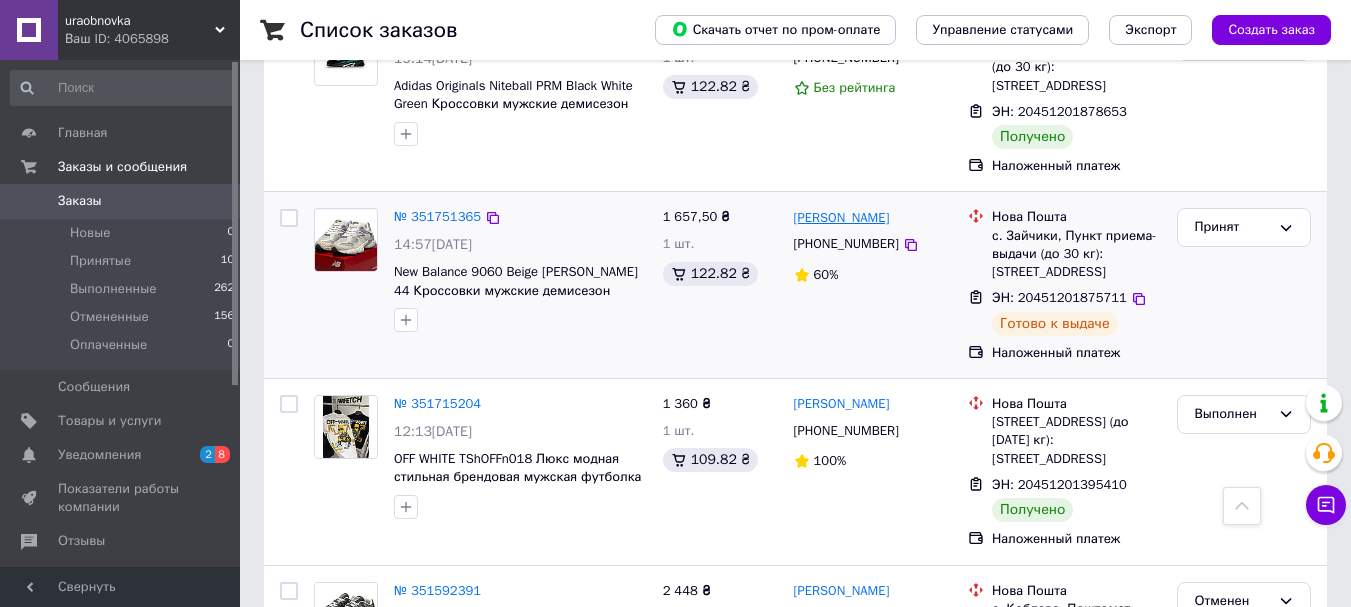 click on "[PERSON_NAME]" at bounding box center (842, 218) 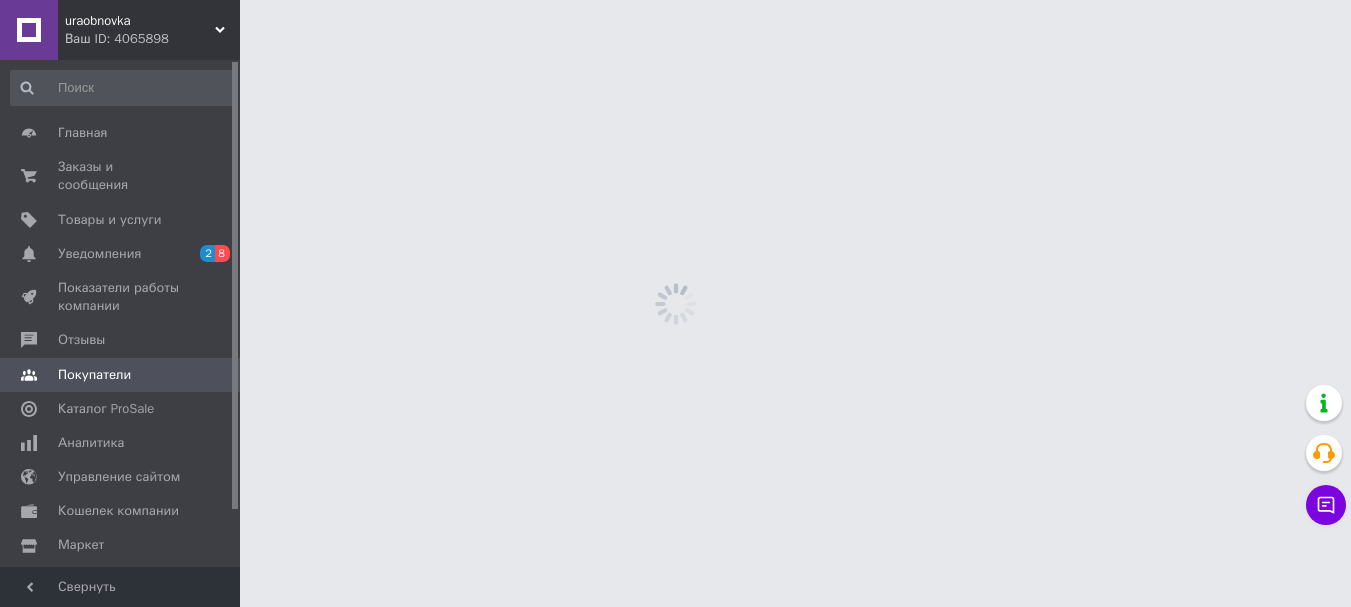 scroll, scrollTop: 0, scrollLeft: 0, axis: both 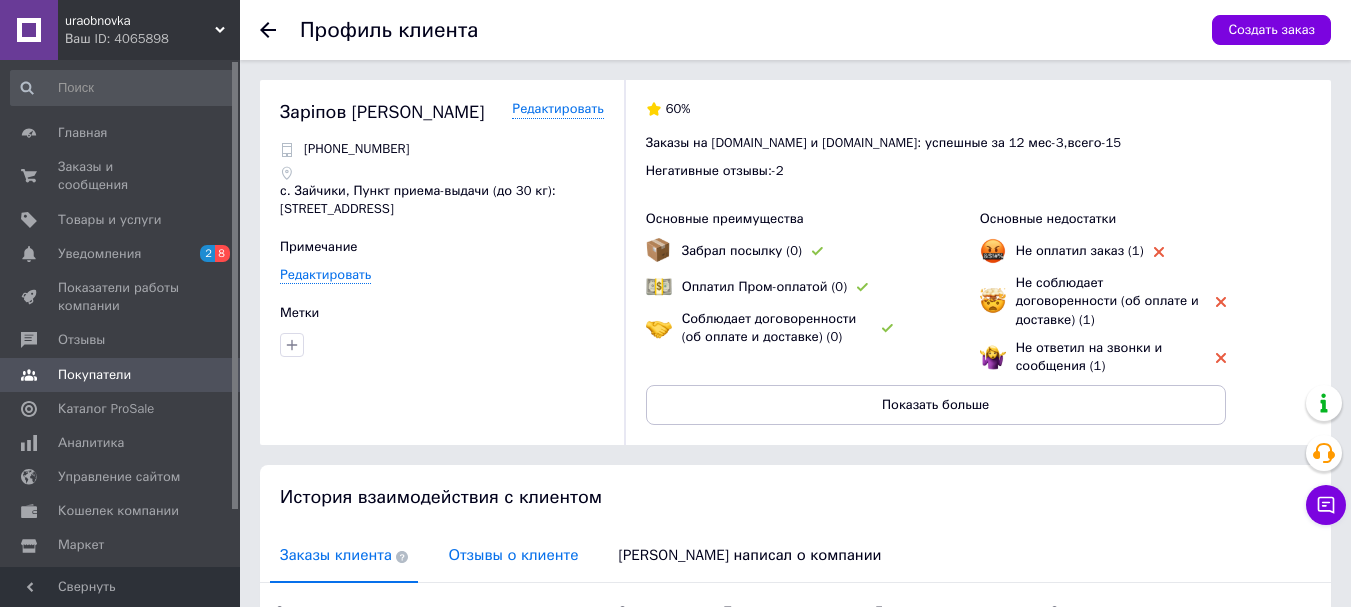 click on "Отзывы о клиенте" at bounding box center (513, 555) 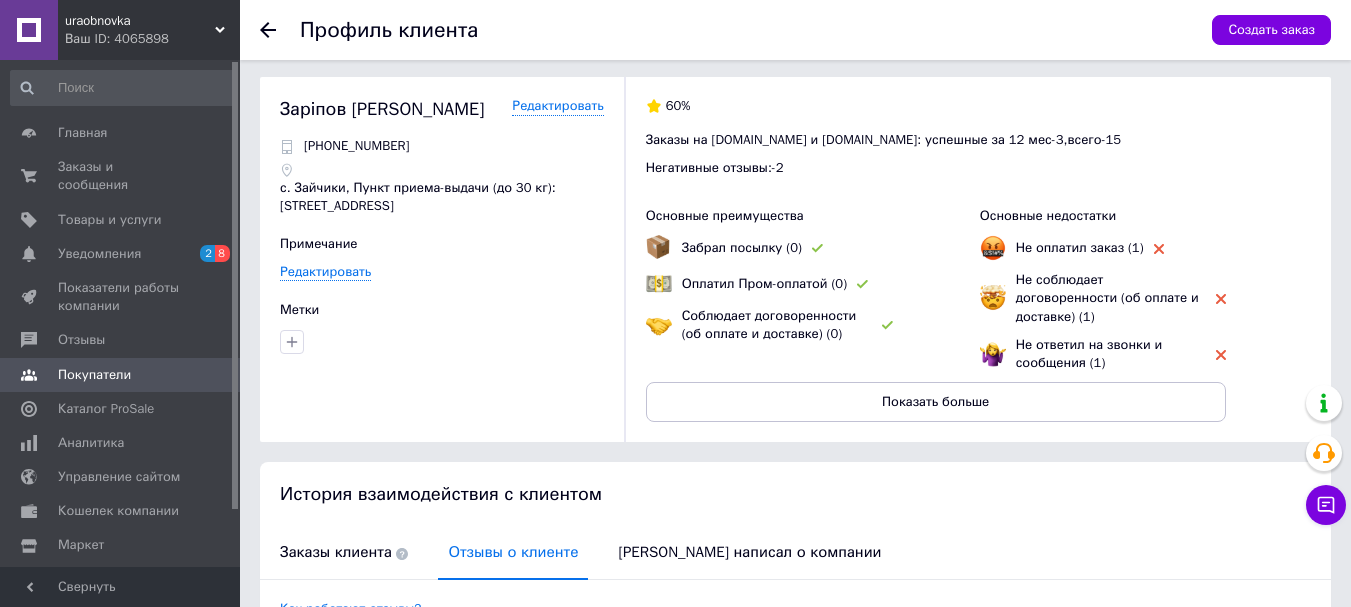 scroll, scrollTop: 0, scrollLeft: 0, axis: both 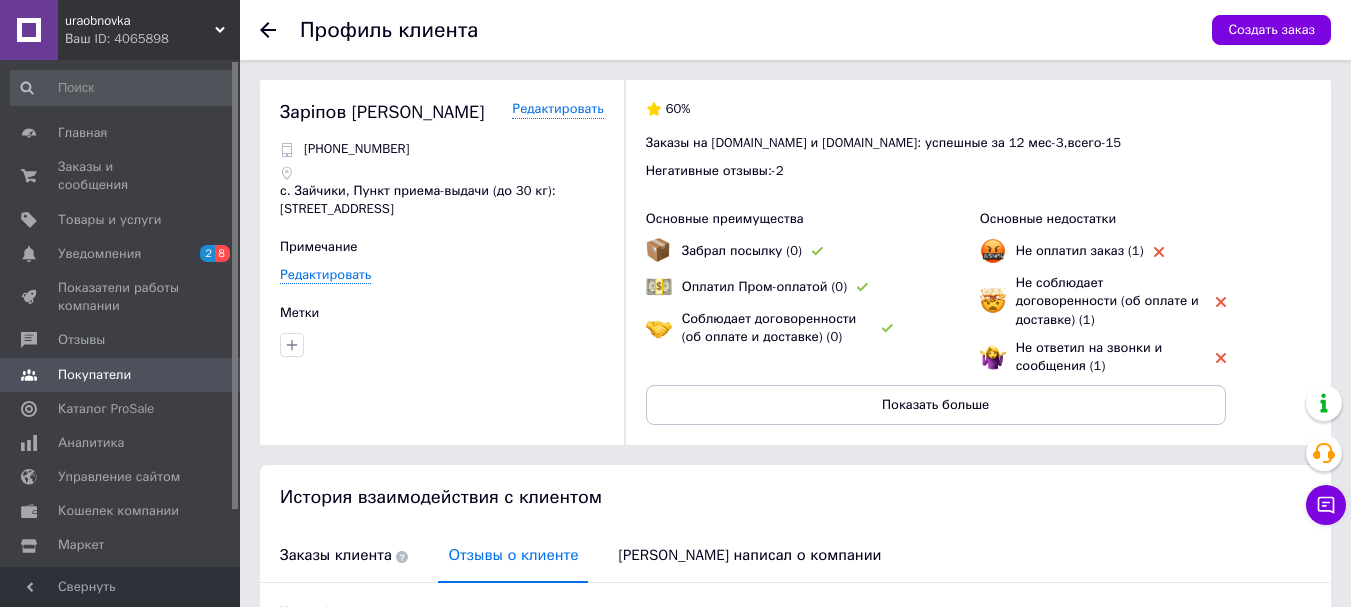 click 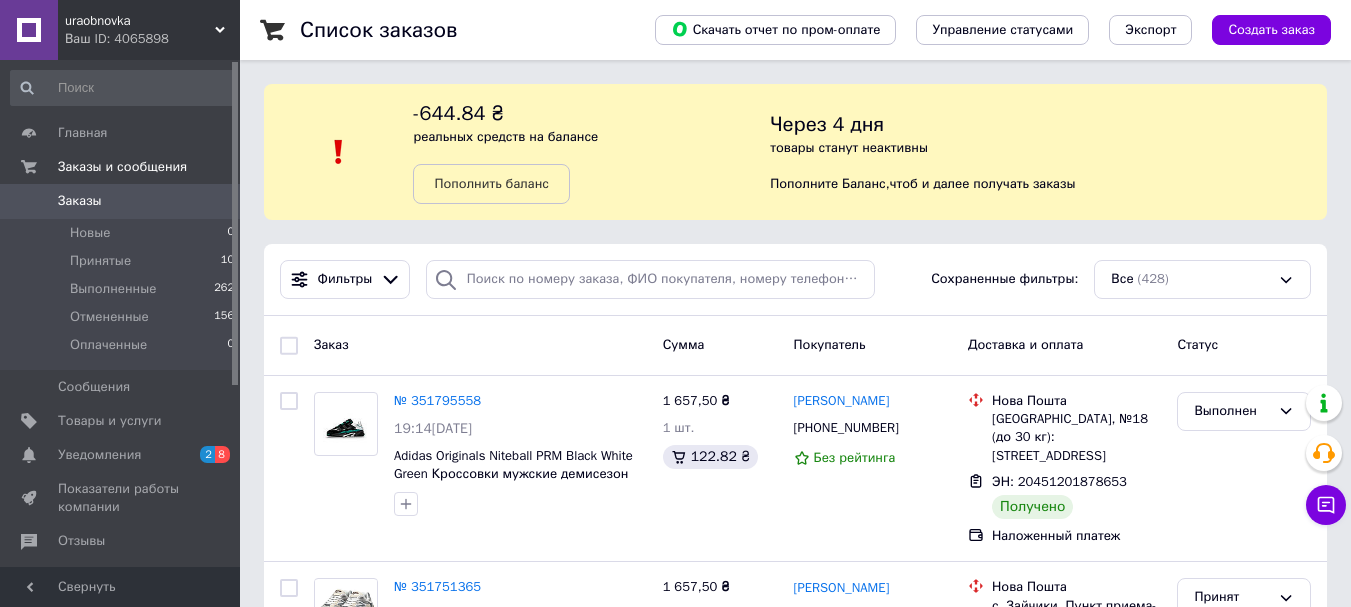 scroll, scrollTop: 261, scrollLeft: 0, axis: vertical 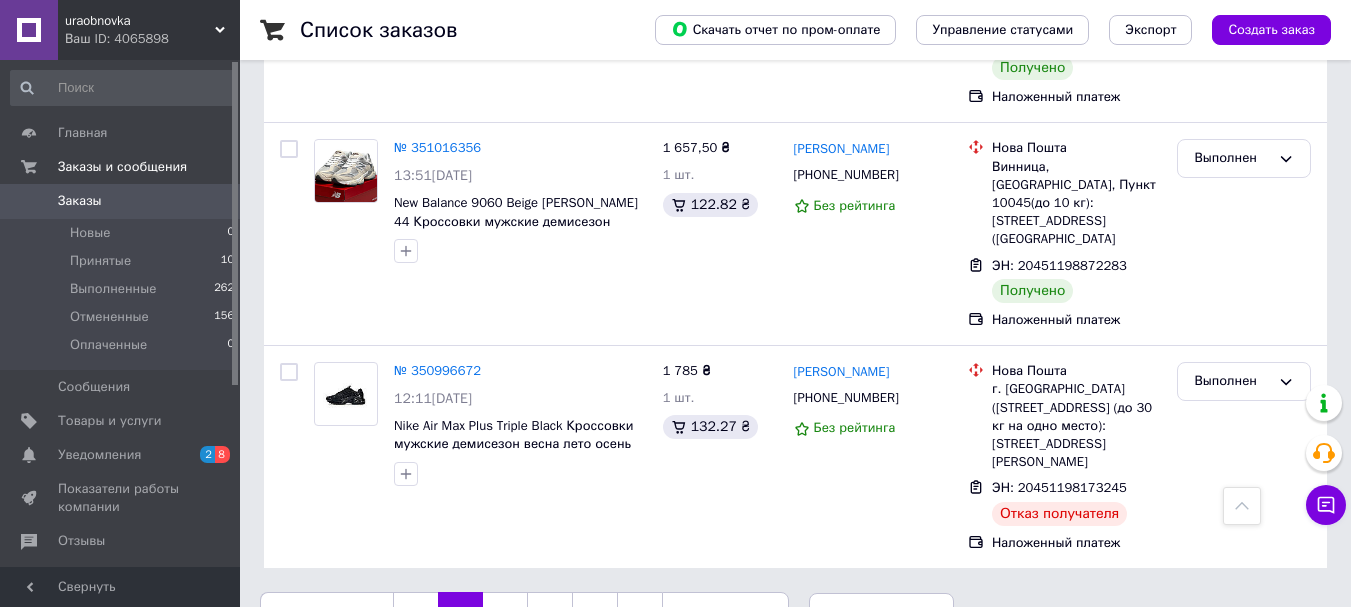 click on "1" at bounding box center (415, 613) 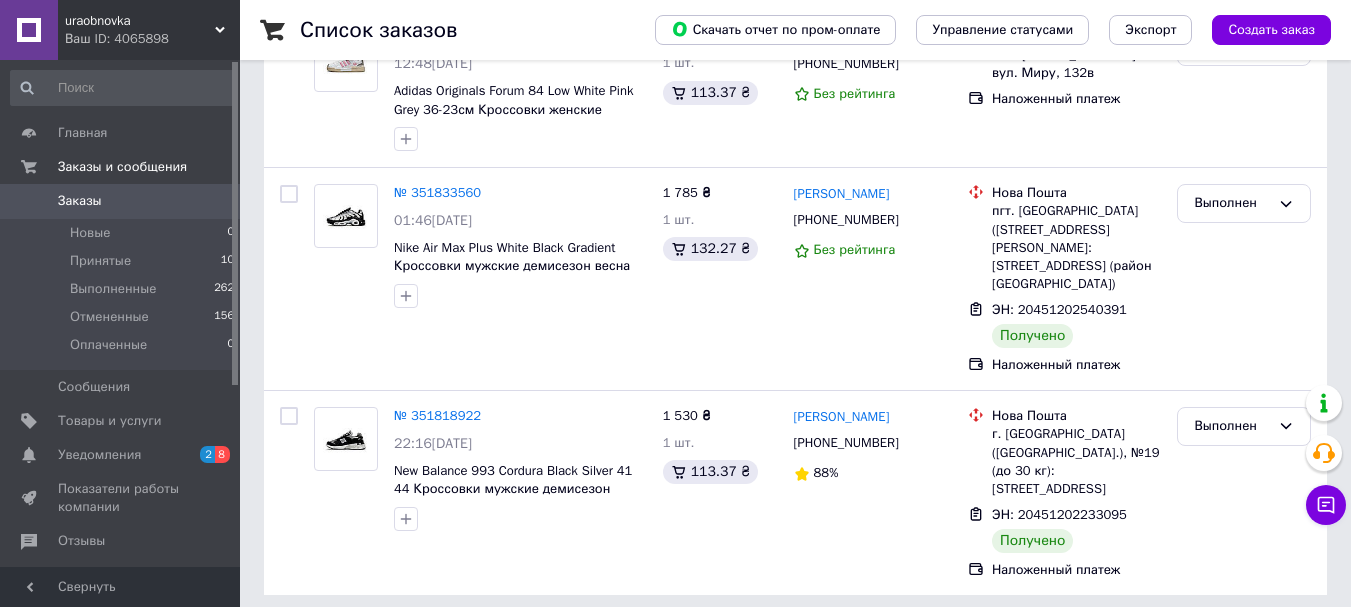 scroll, scrollTop: 0, scrollLeft: 0, axis: both 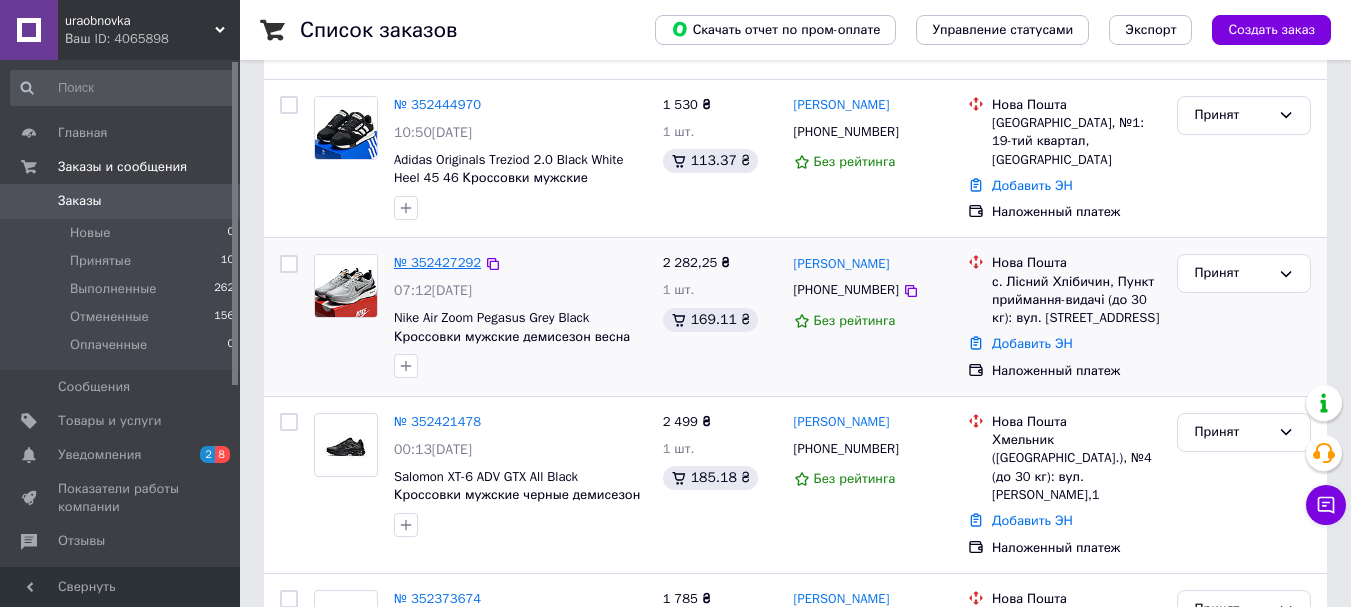 click on "№ 352427292" at bounding box center [437, 262] 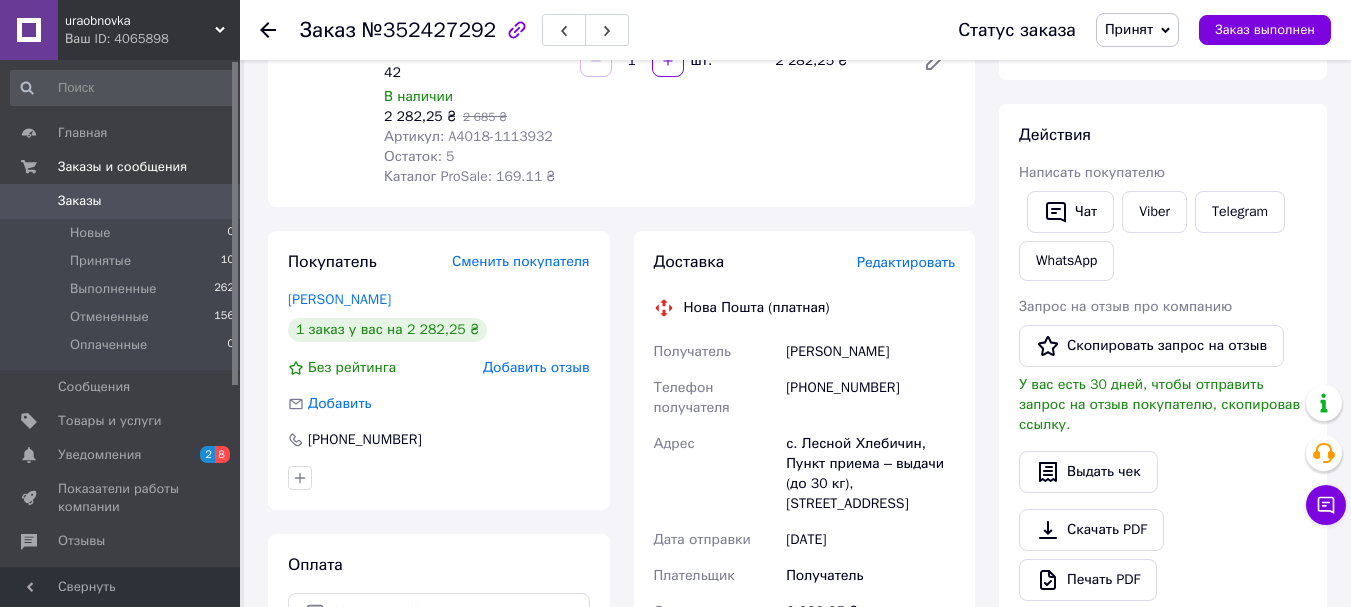 scroll, scrollTop: 216, scrollLeft: 0, axis: vertical 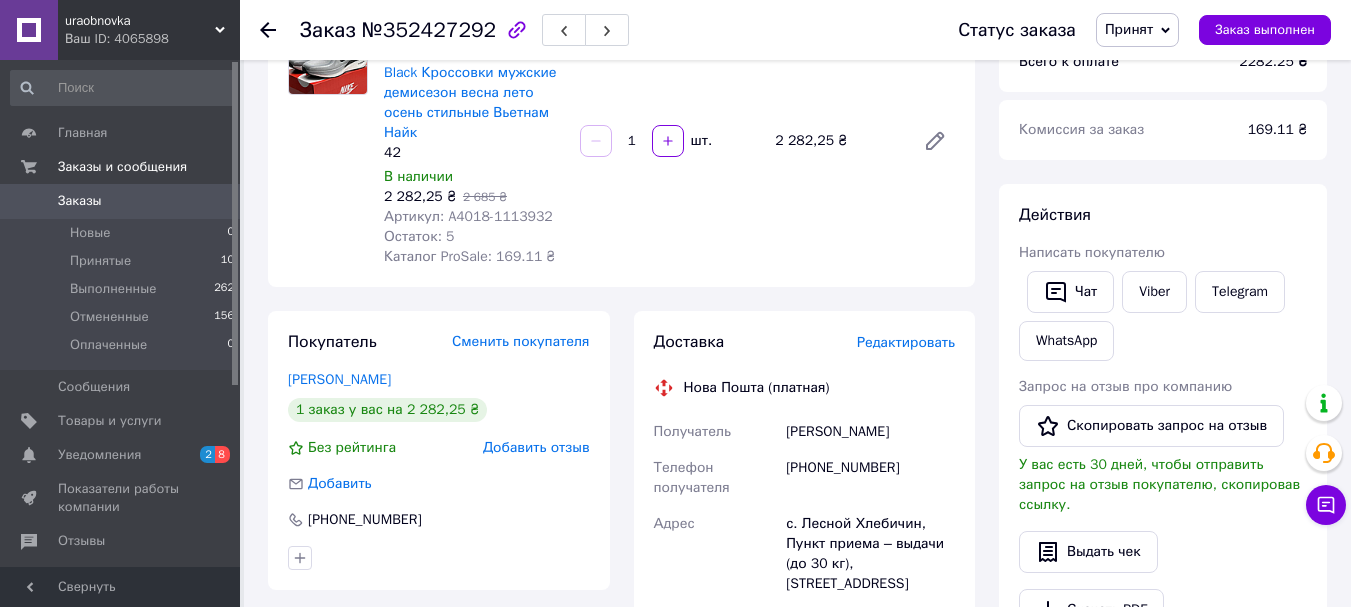 click on "[PHONE_NUMBER]" at bounding box center (870, 478) 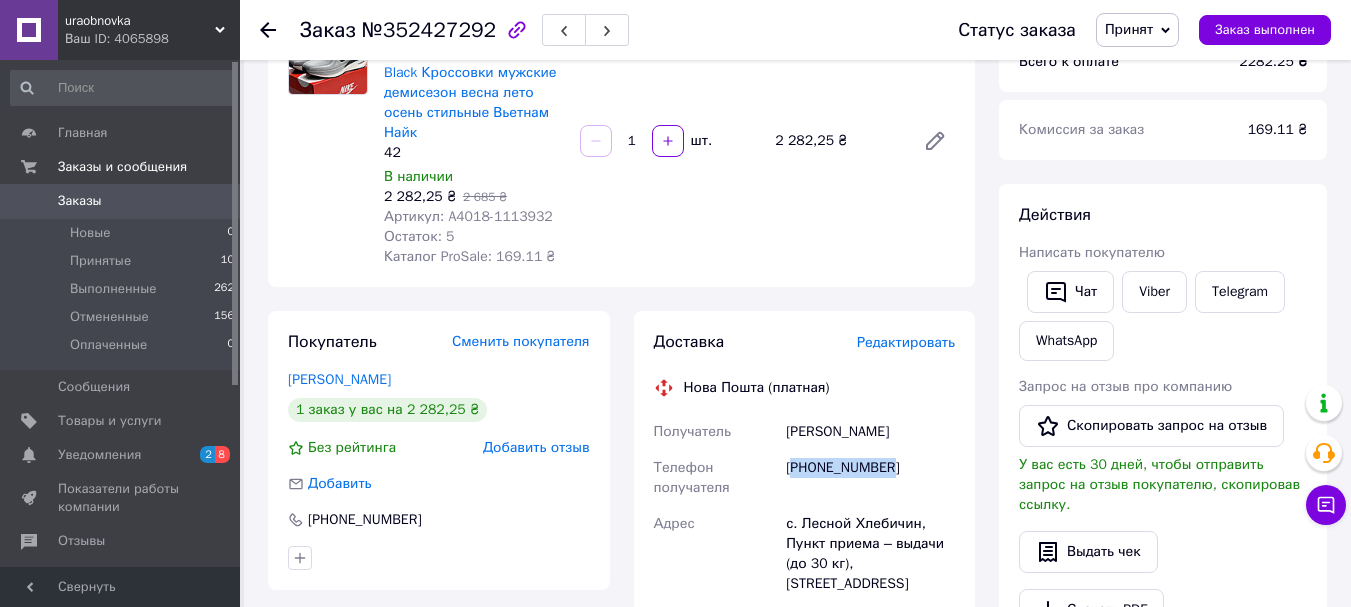 click on "[PHONE_NUMBER]" at bounding box center (870, 478) 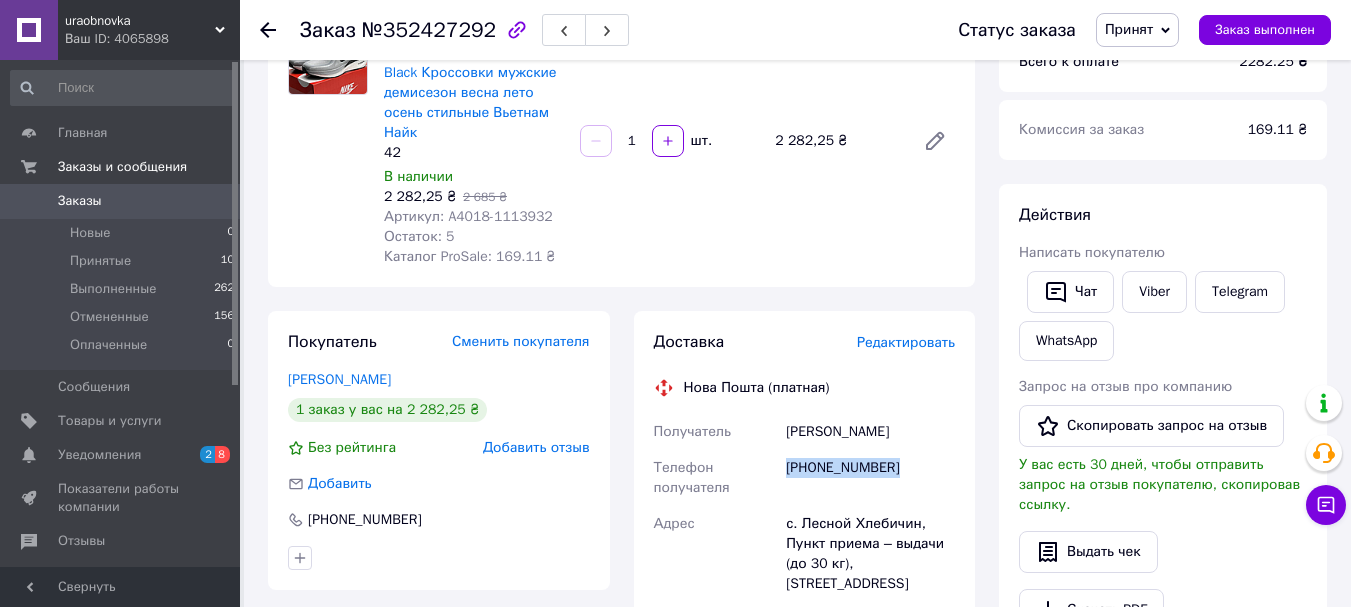 click on "[PHONE_NUMBER]" at bounding box center (870, 478) 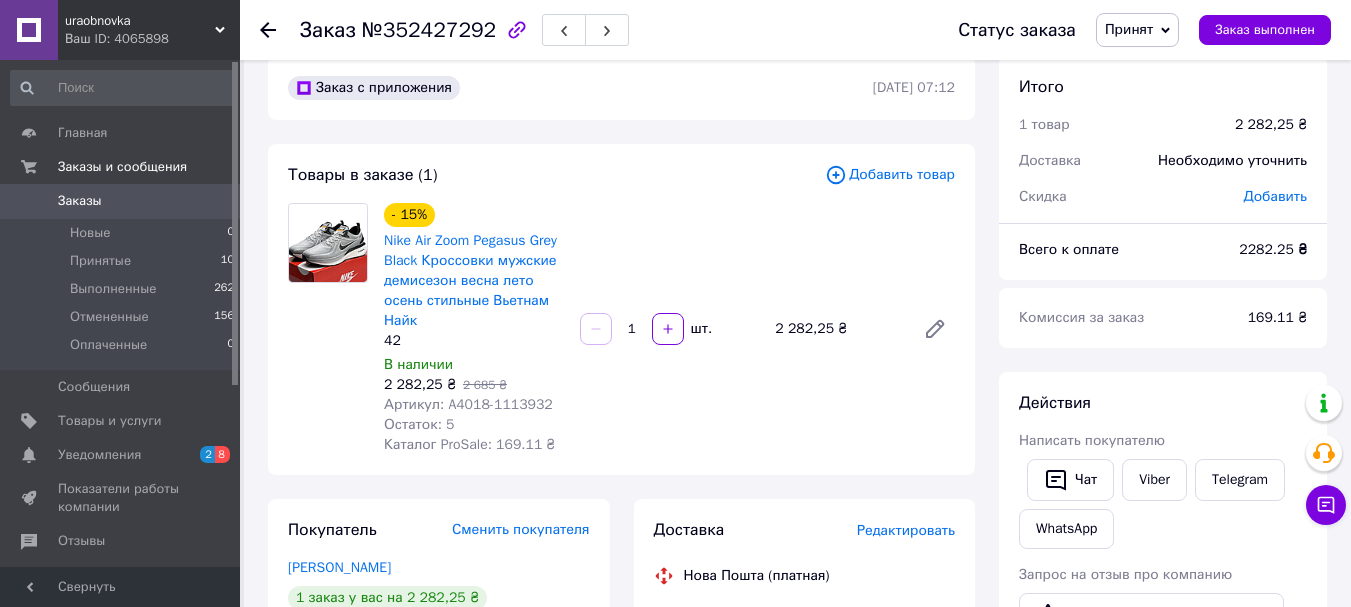 scroll, scrollTop: 17, scrollLeft: 0, axis: vertical 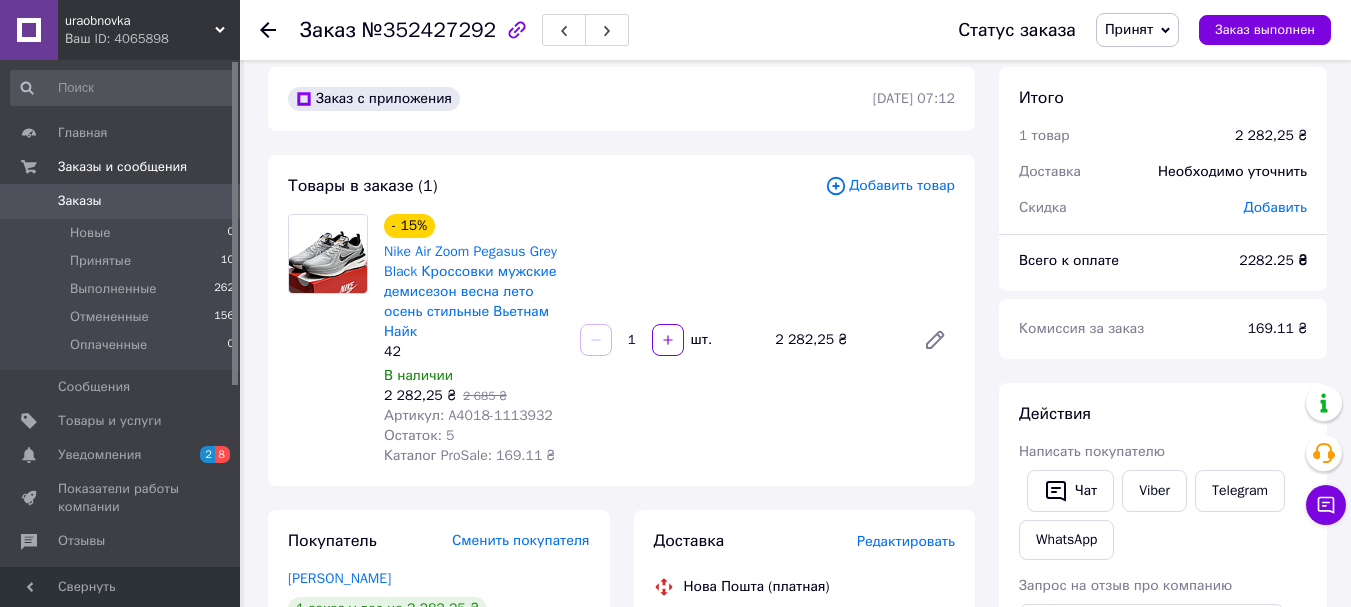 click 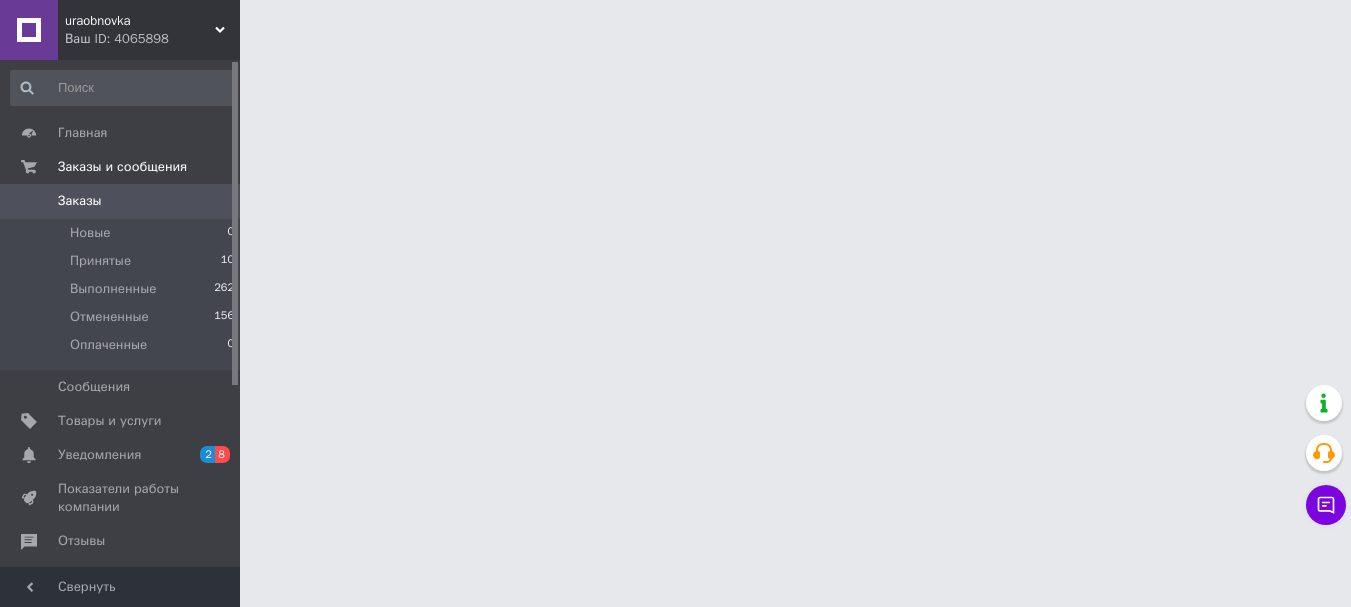 scroll, scrollTop: 0, scrollLeft: 0, axis: both 